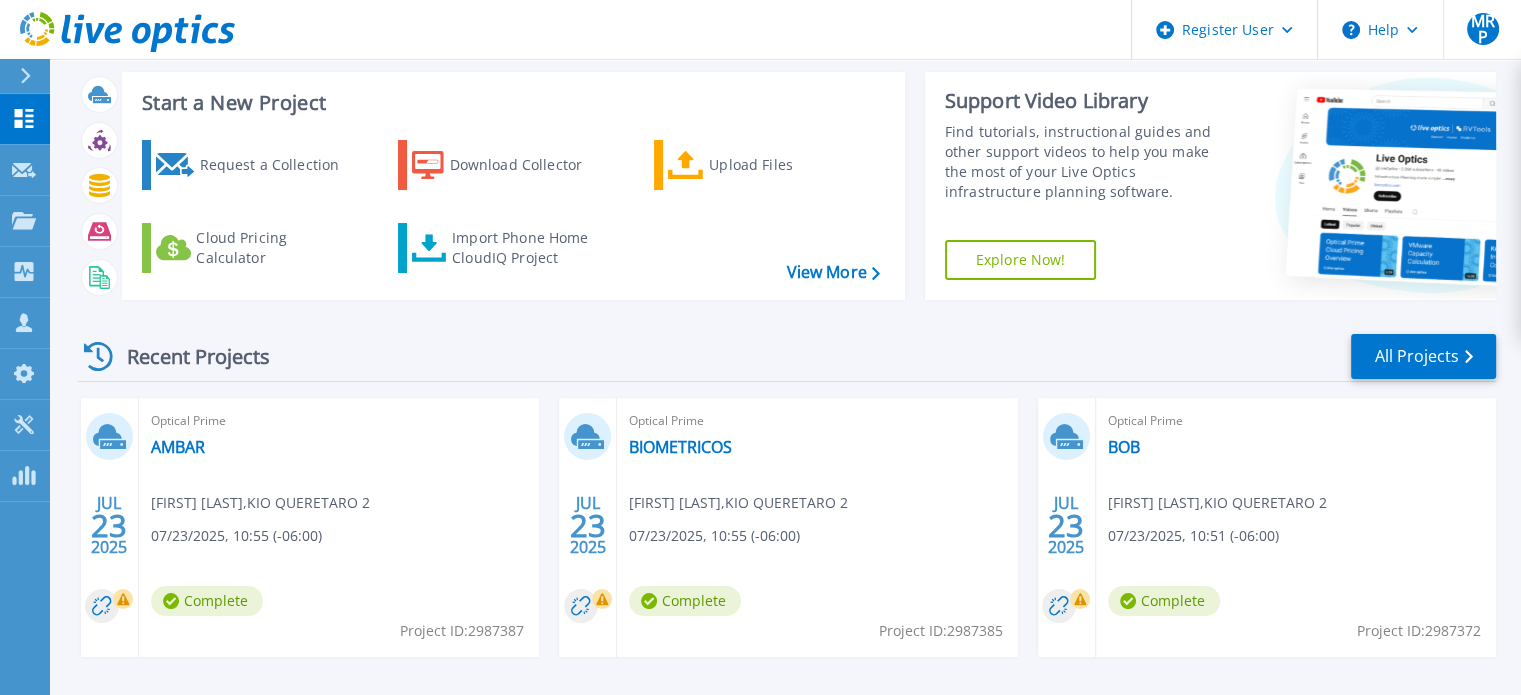scroll, scrollTop: 29, scrollLeft: 0, axis: vertical 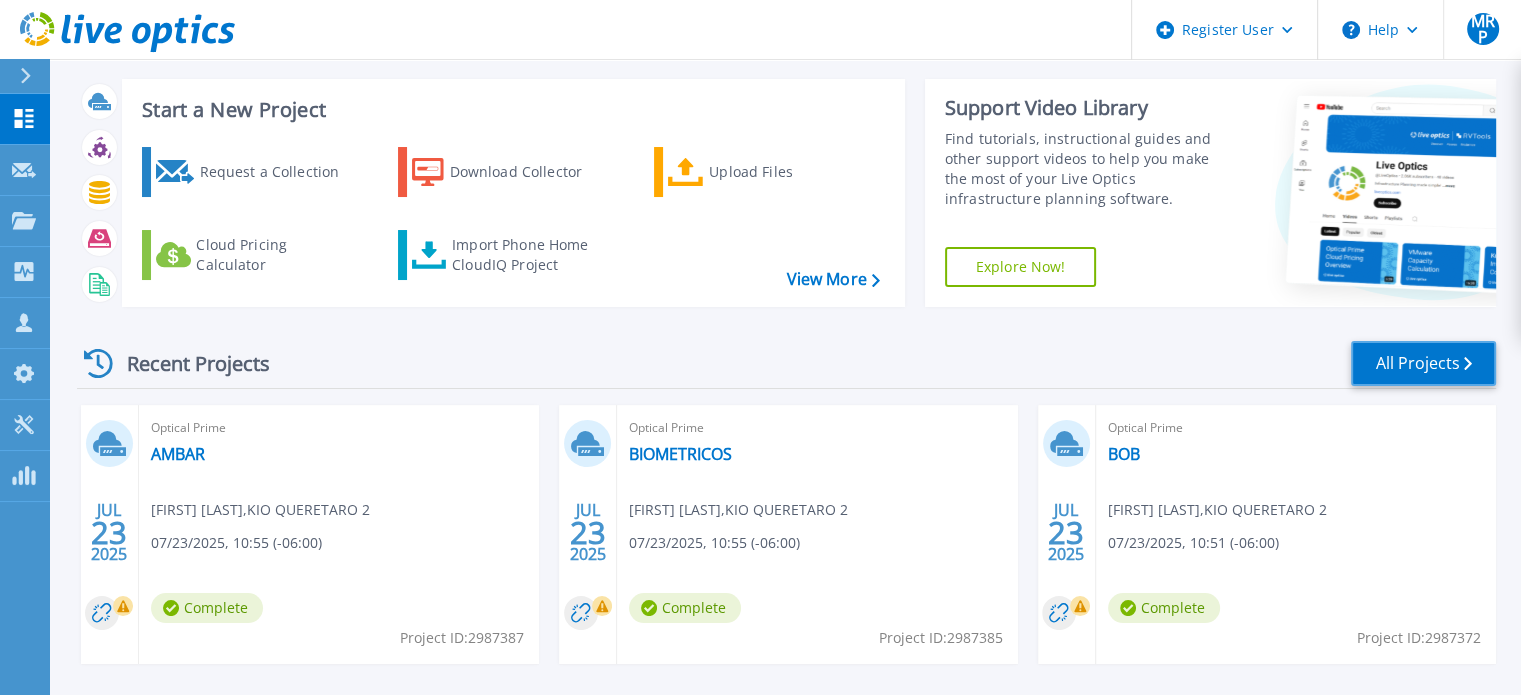 click on "All Projects" at bounding box center [1423, 363] 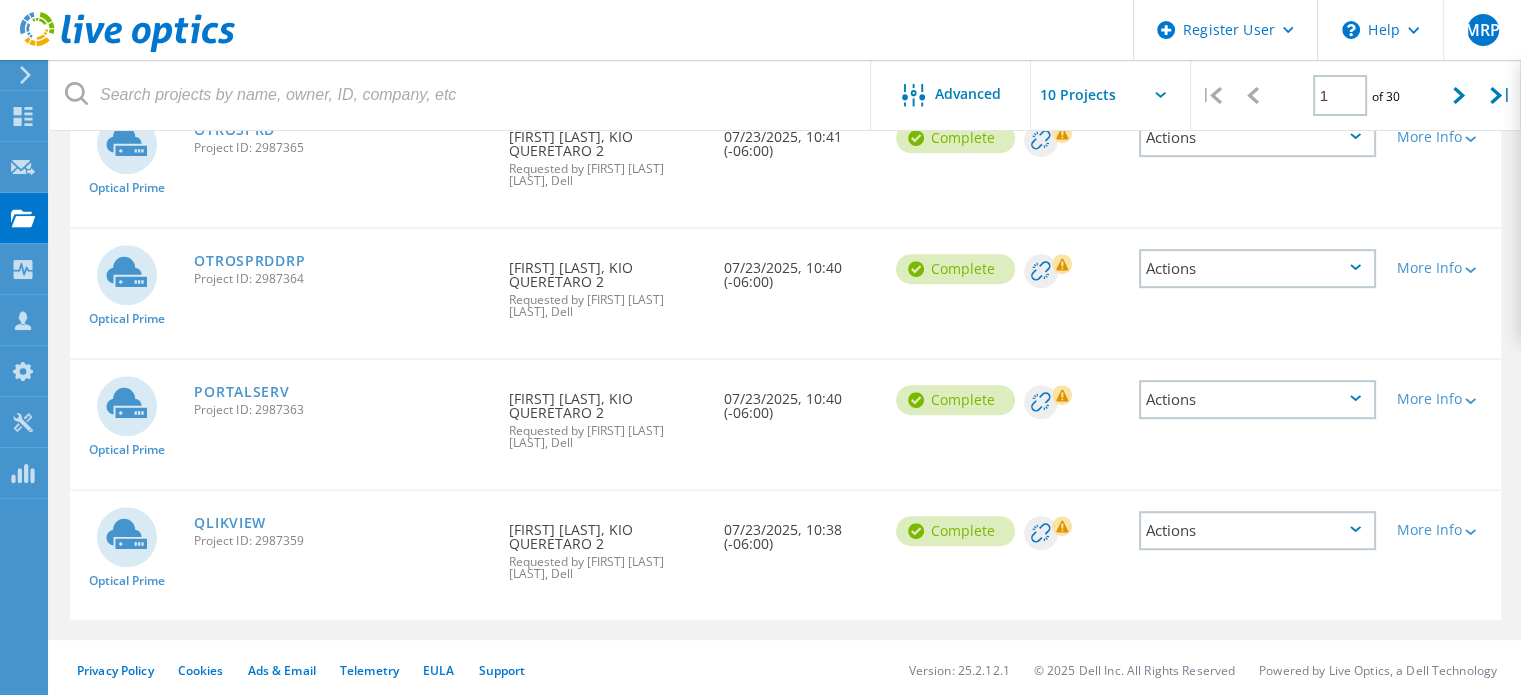 scroll, scrollTop: 1056, scrollLeft: 0, axis: vertical 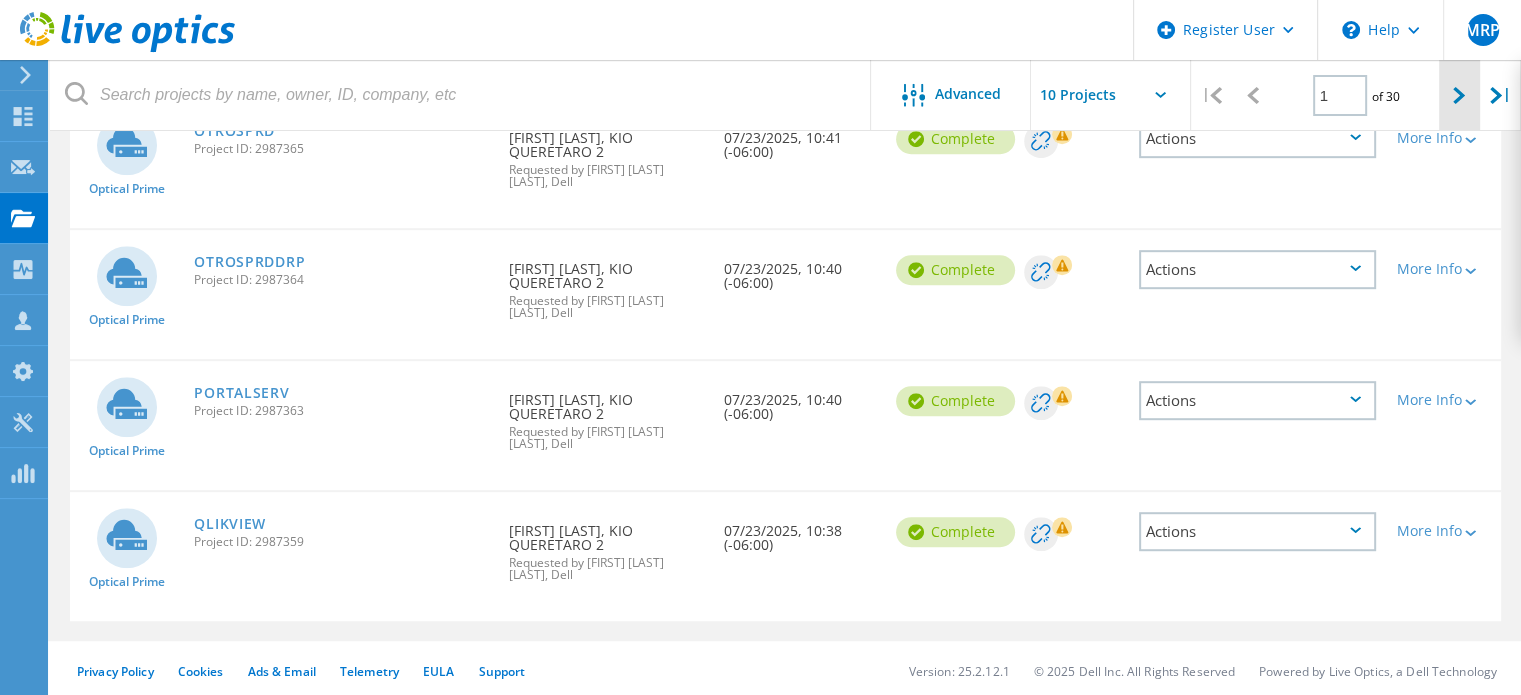 click 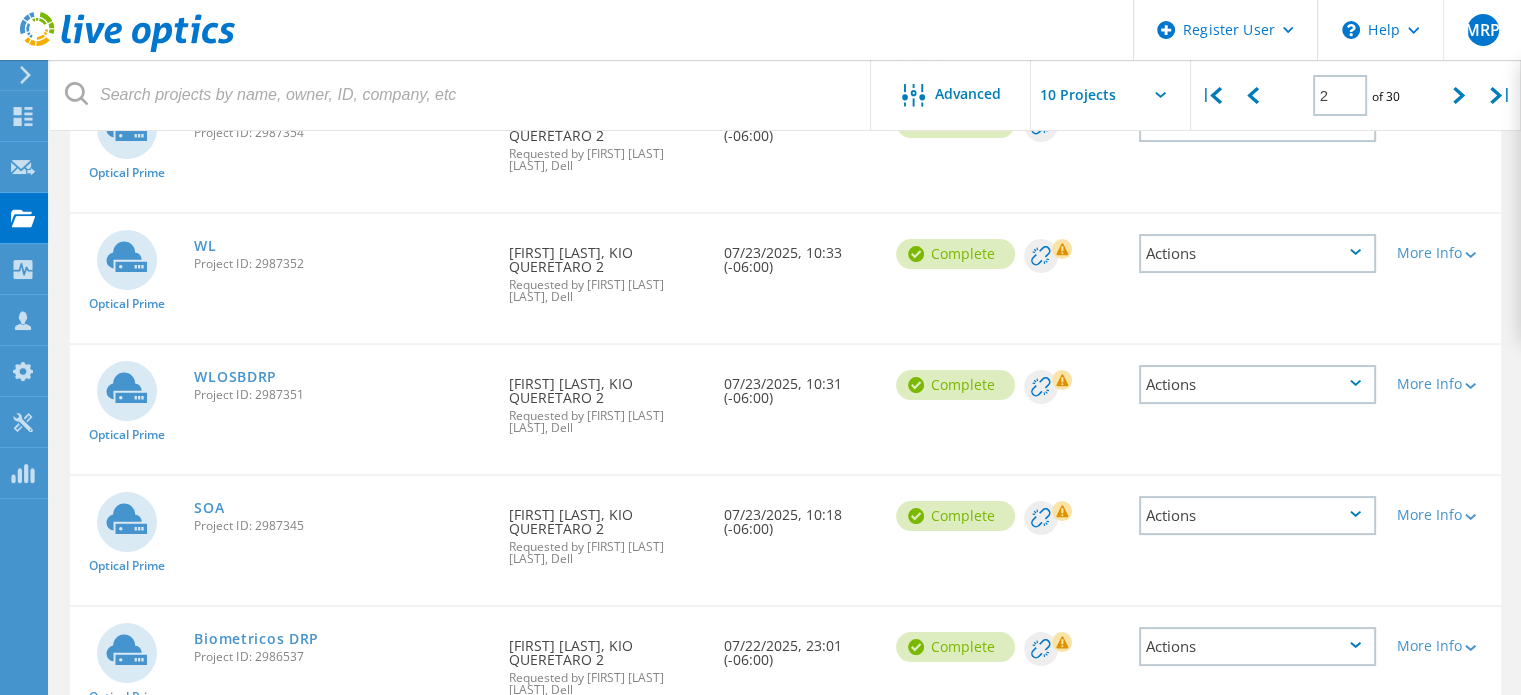 scroll, scrollTop: 285, scrollLeft: 0, axis: vertical 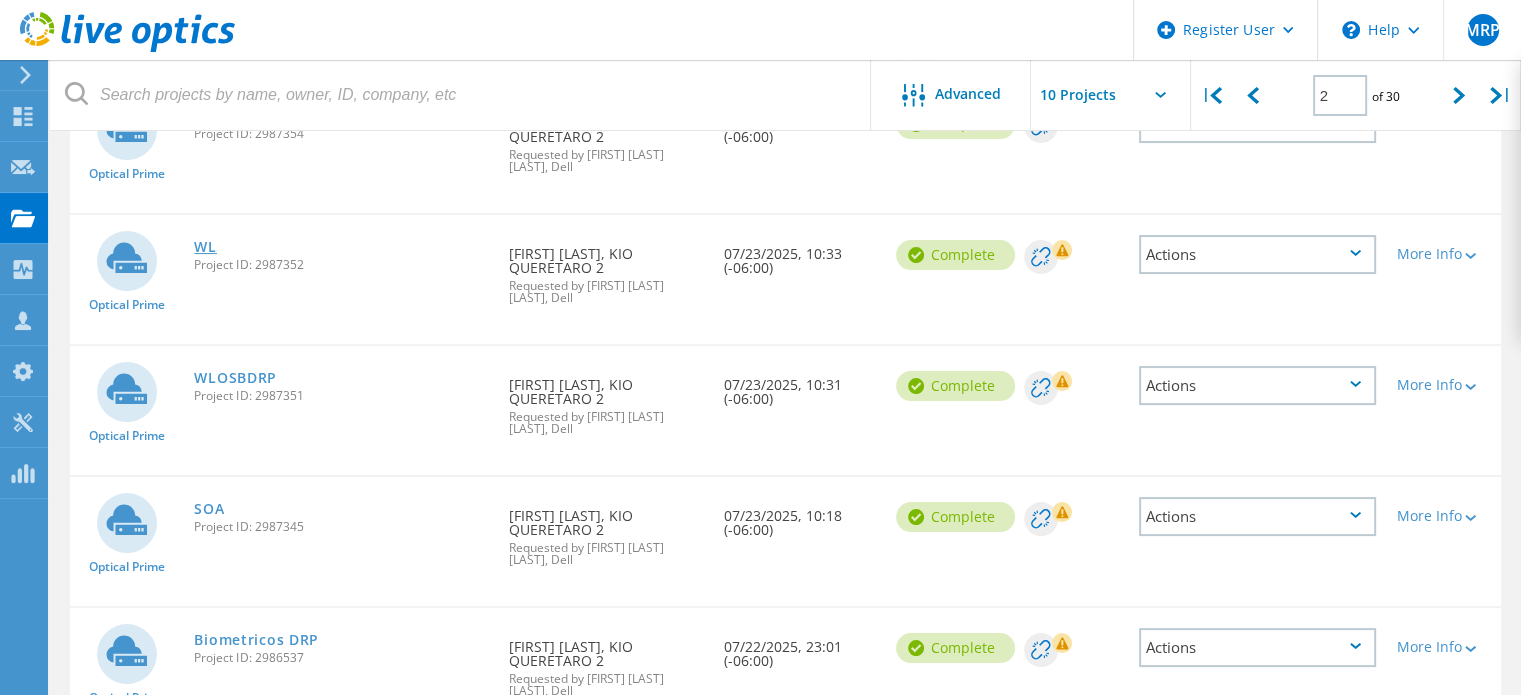 click on "WL" 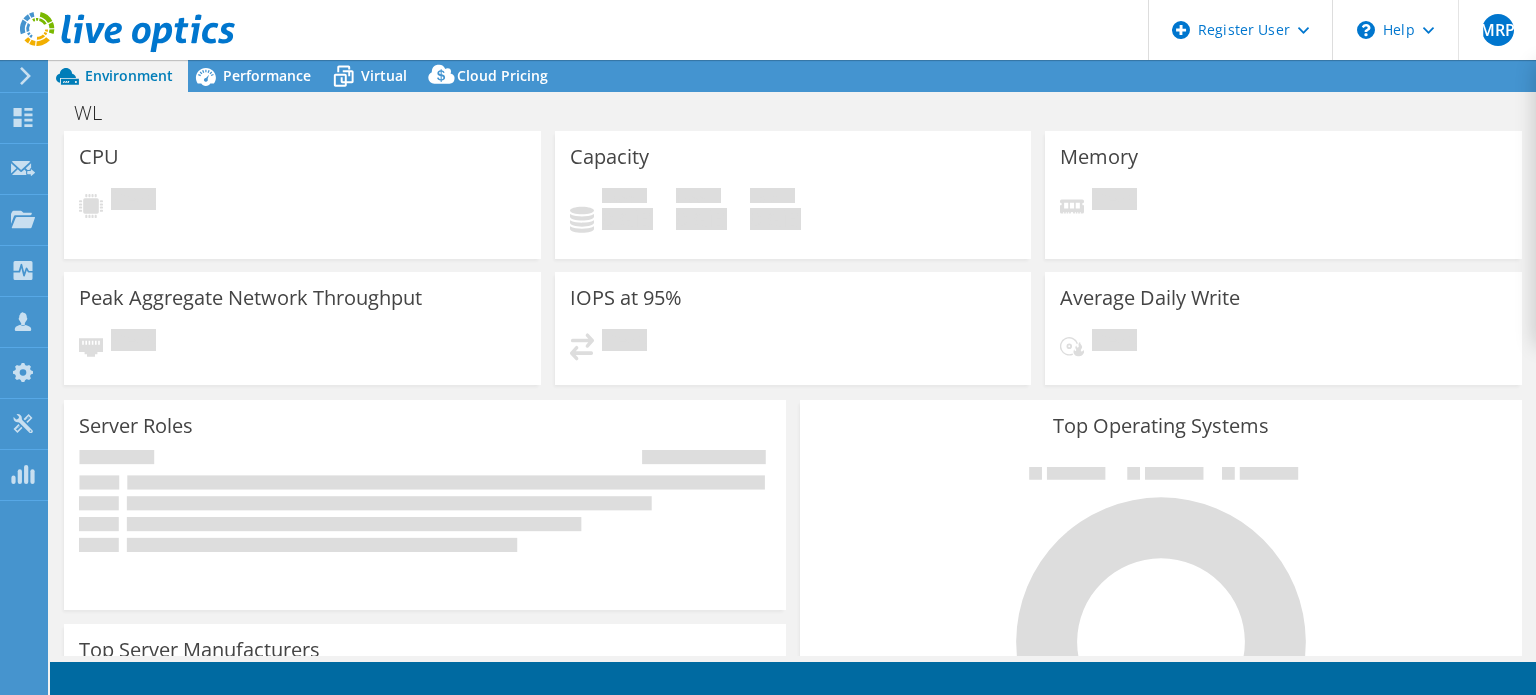 scroll, scrollTop: 0, scrollLeft: 0, axis: both 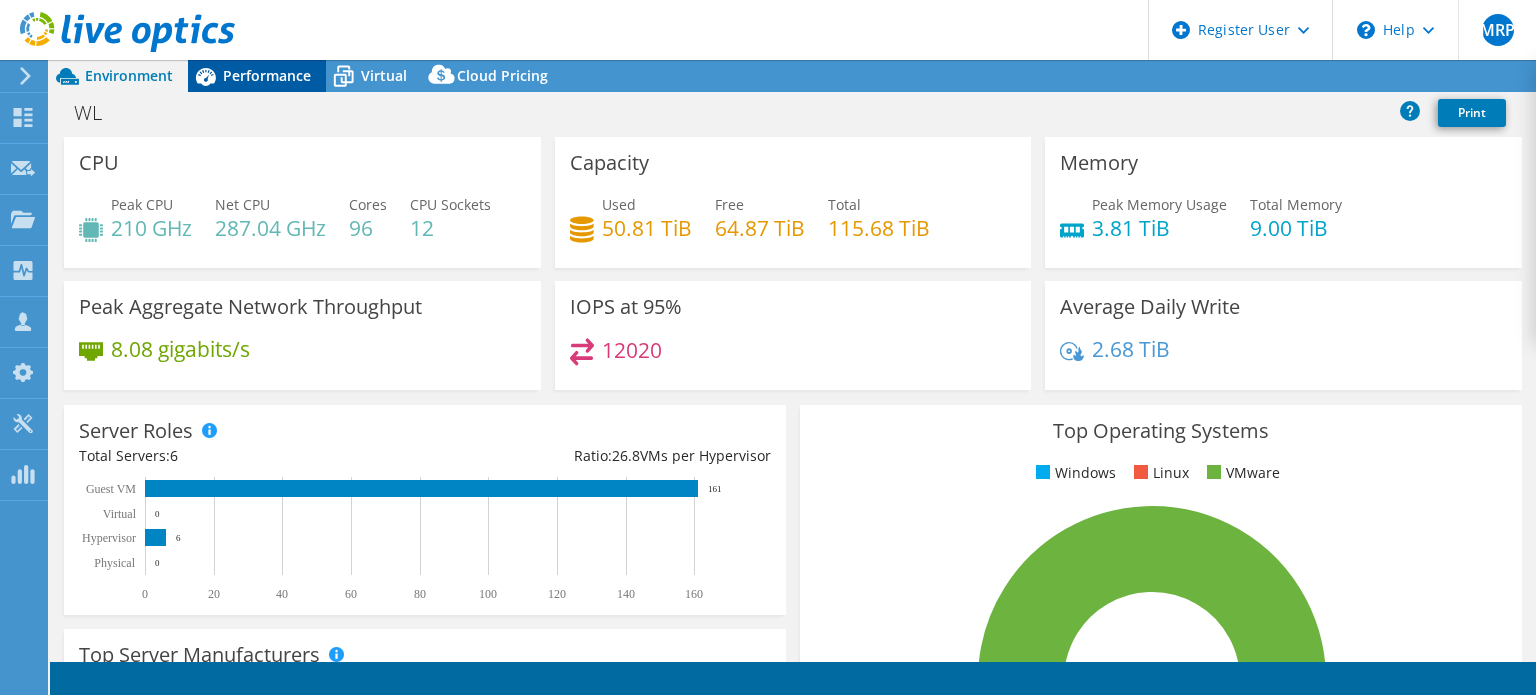 click on "Performance" at bounding box center (267, 75) 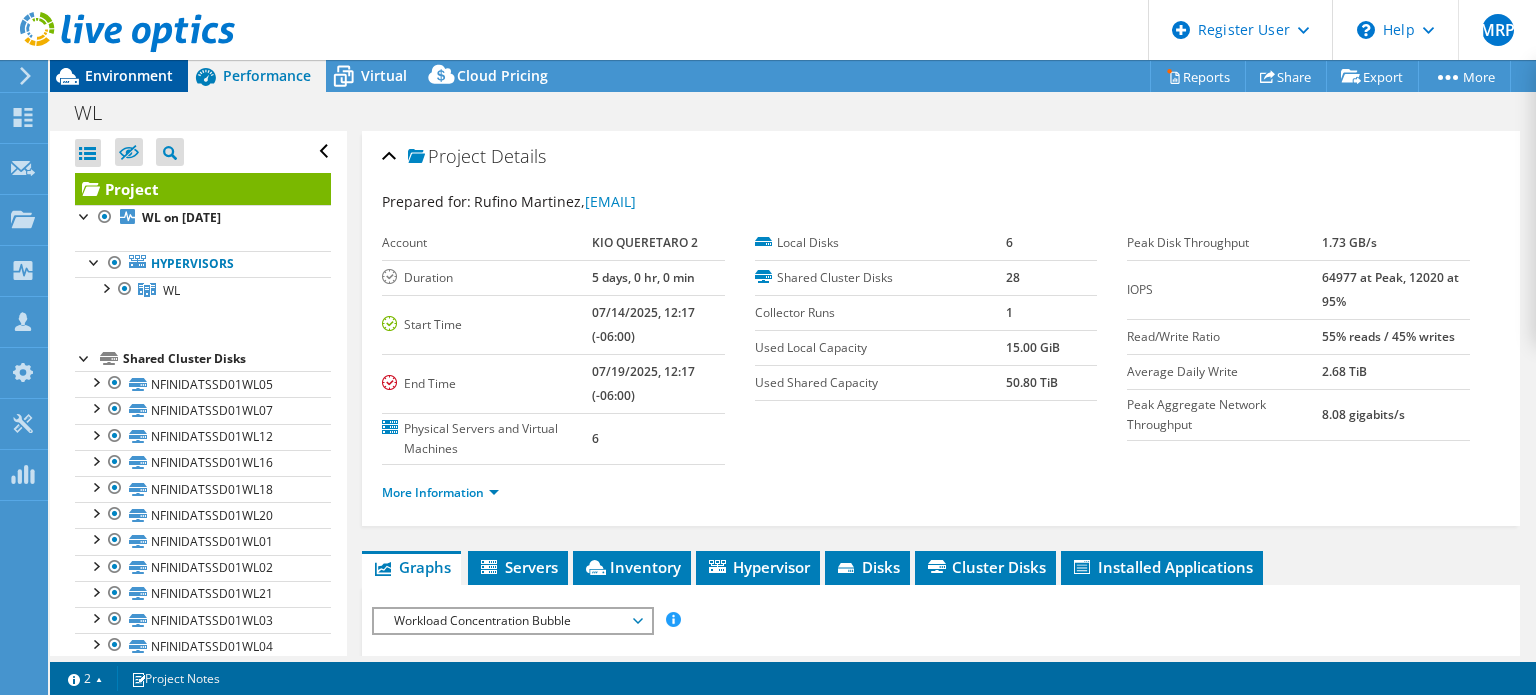 click on "Environment" at bounding box center (129, 75) 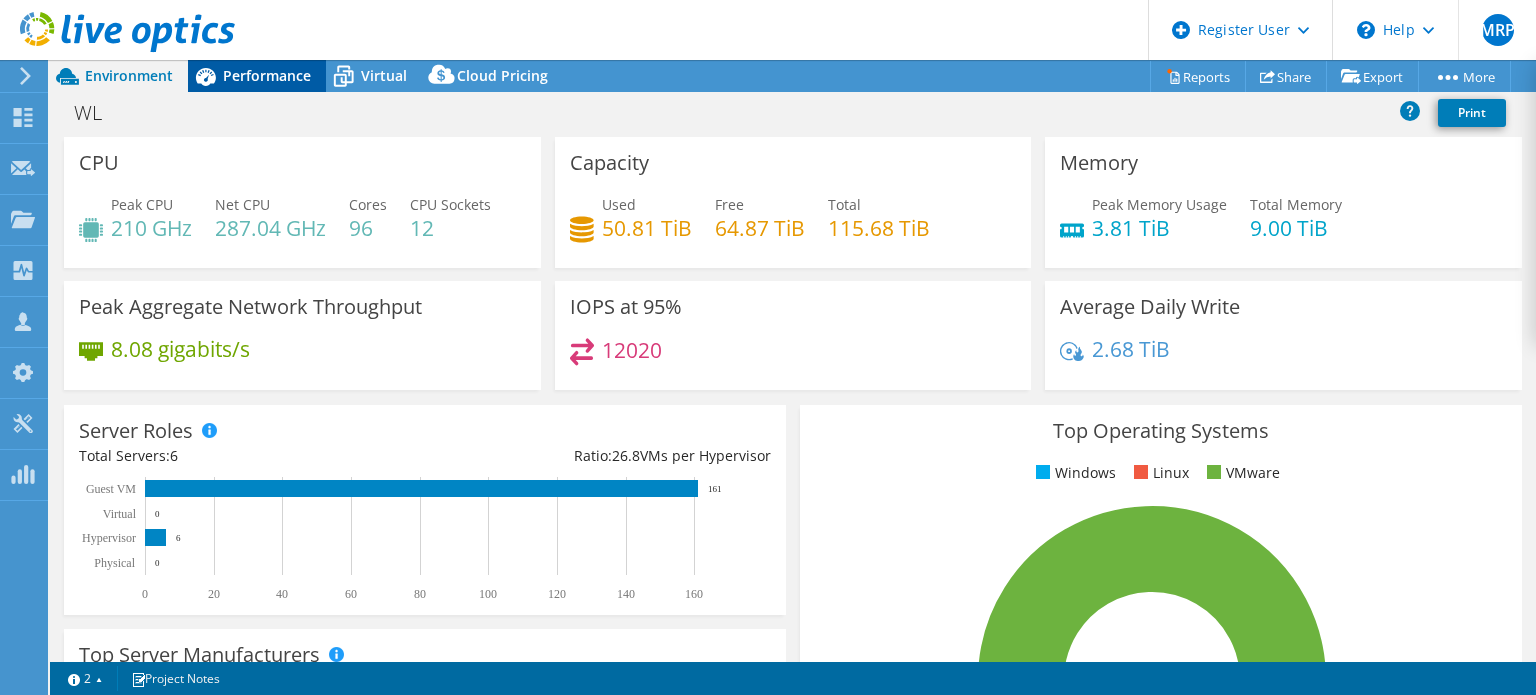 click 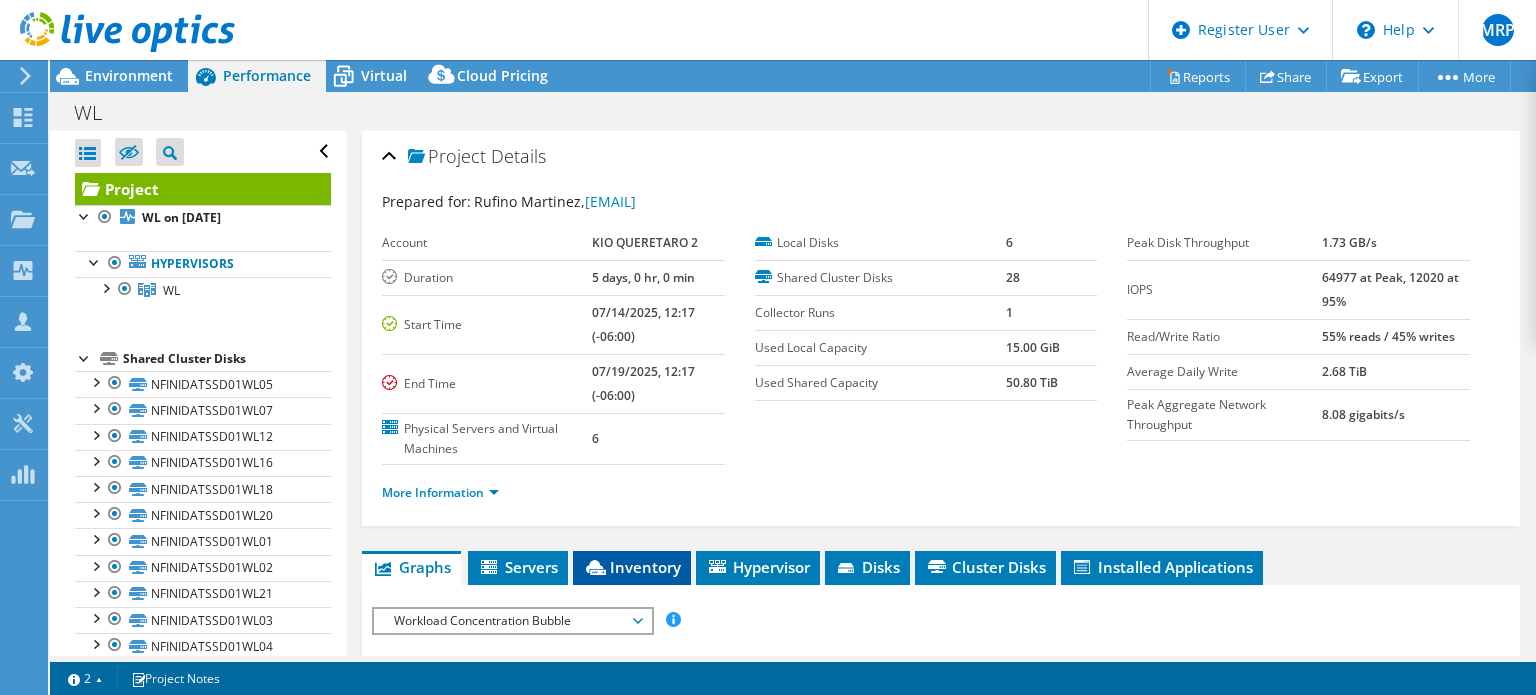 click on "Inventory" at bounding box center [632, 567] 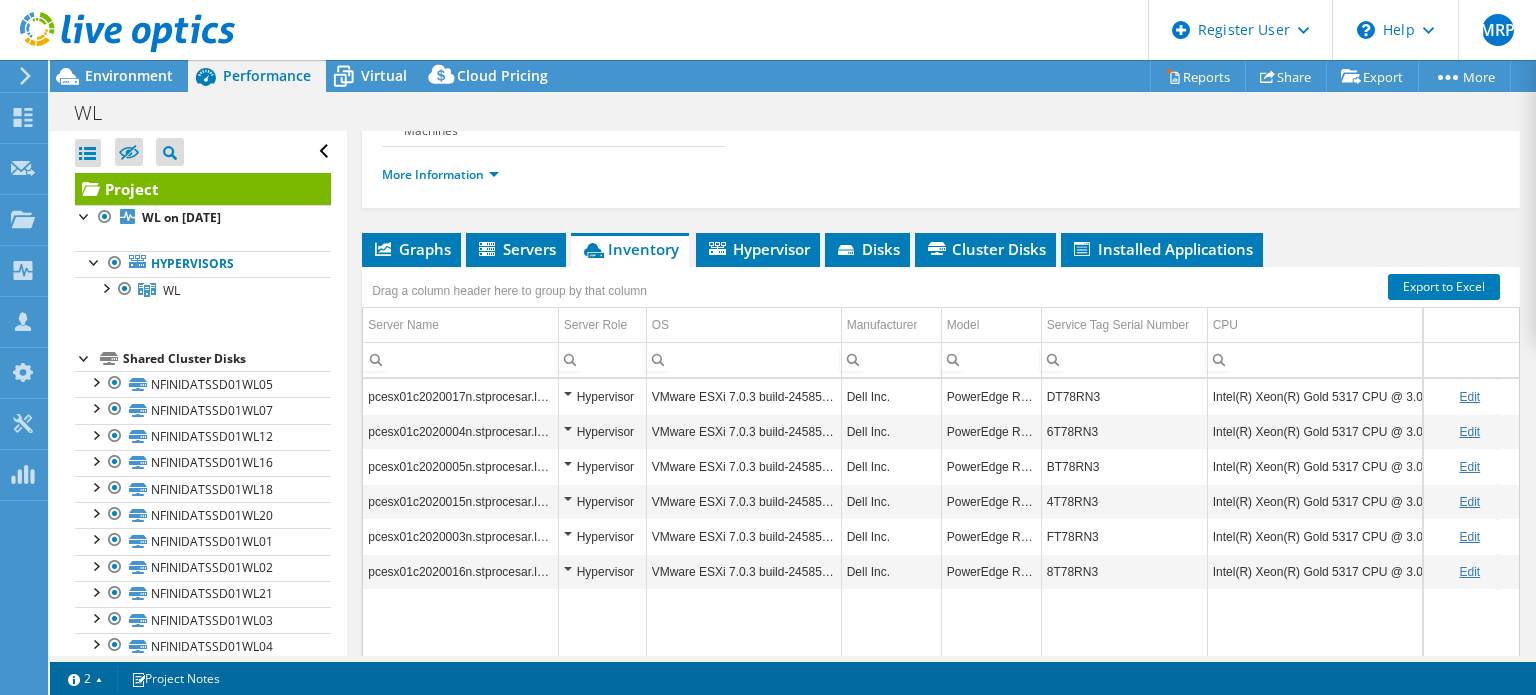 scroll, scrollTop: 376, scrollLeft: 0, axis: vertical 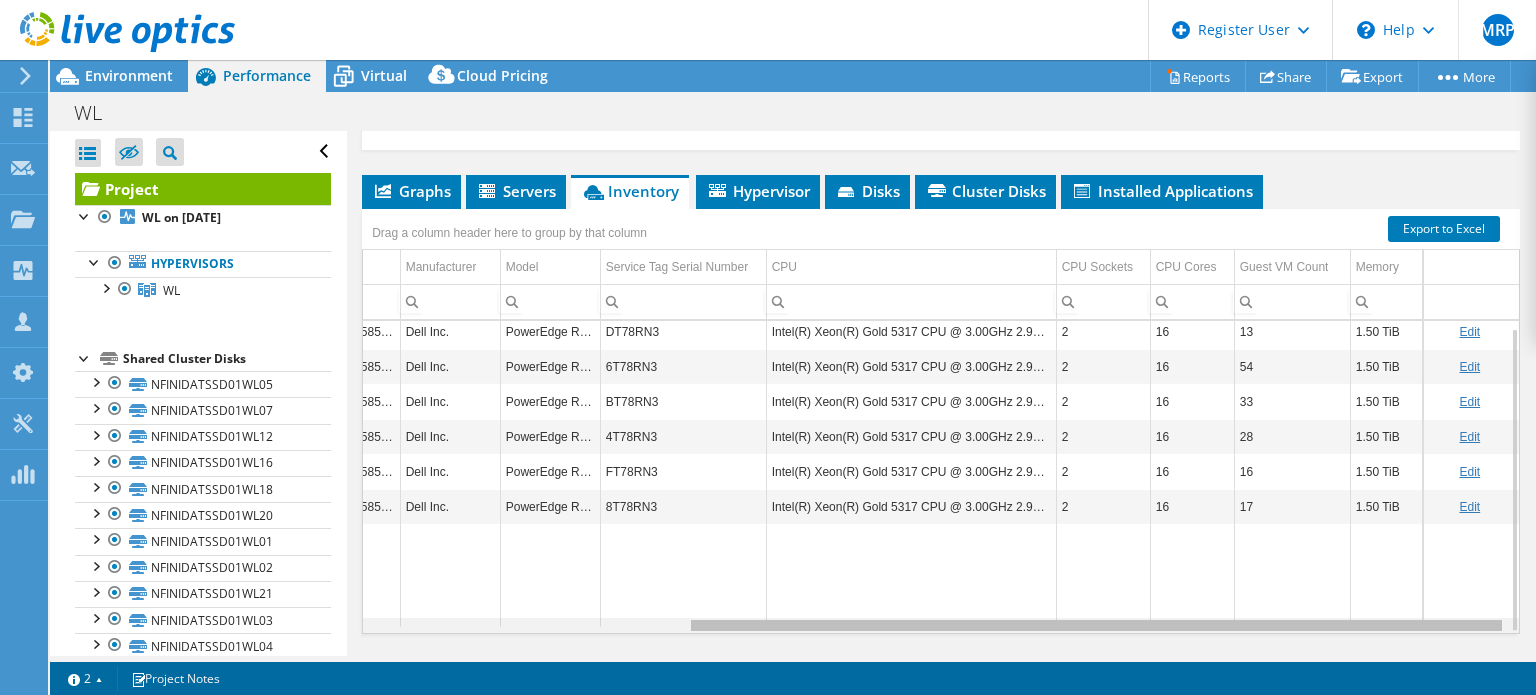 drag, startPoint x: 1144, startPoint y: 615, endPoint x: 1516, endPoint y: 635, distance: 372.53723 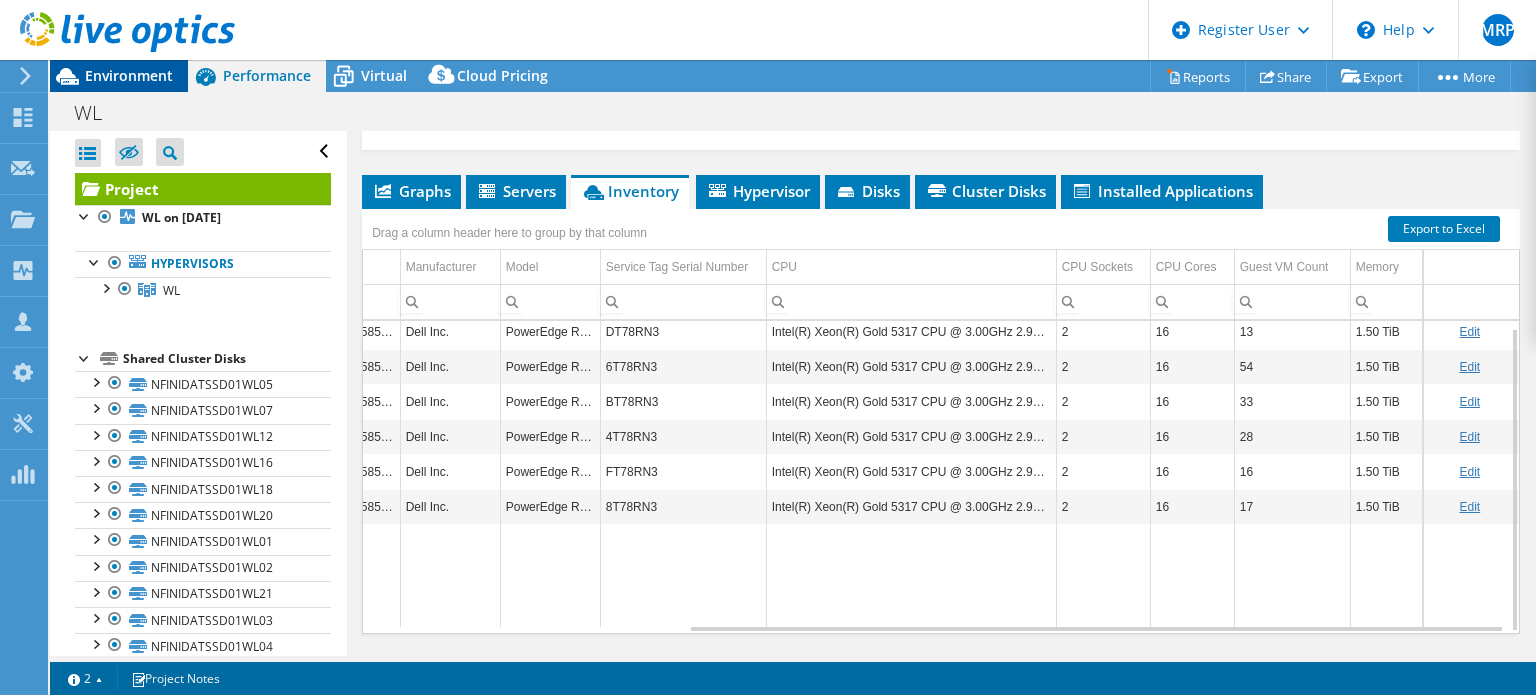 click on "Environment" at bounding box center (129, 75) 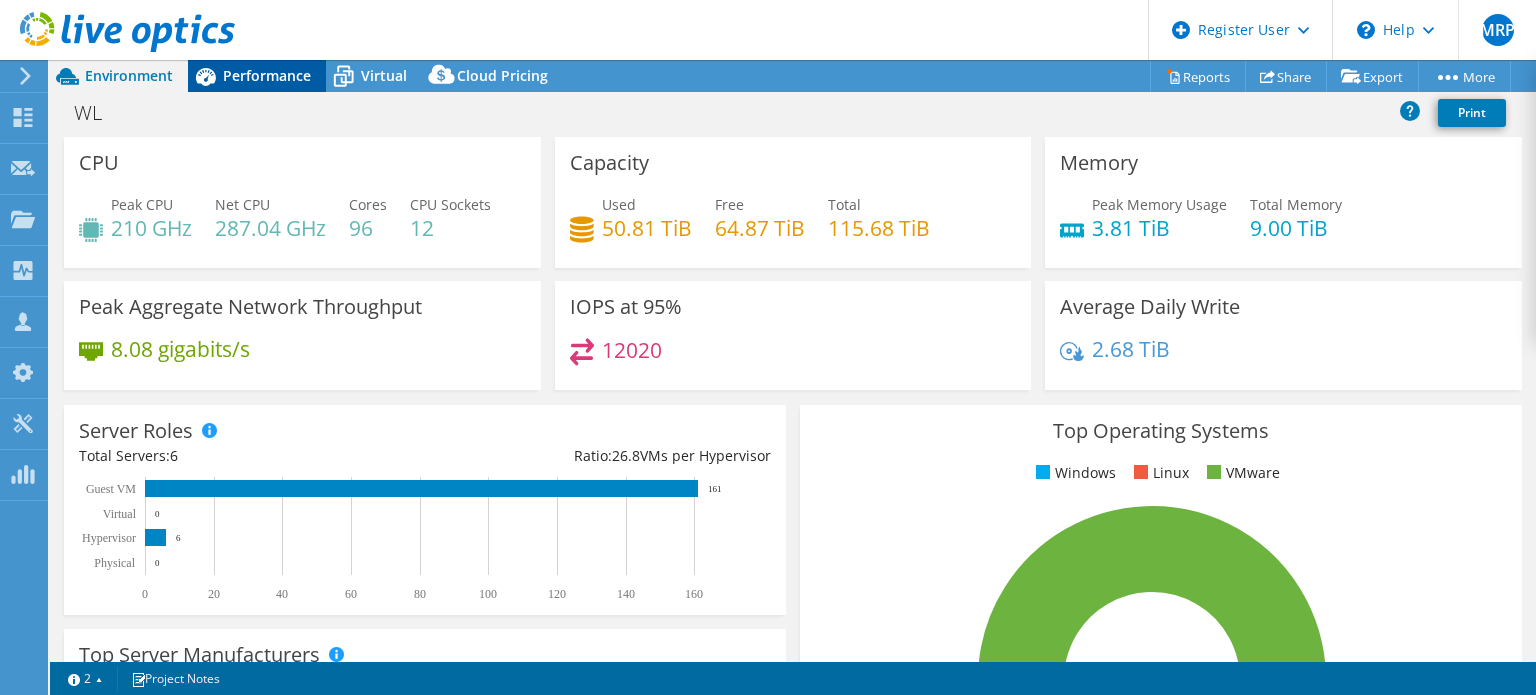 click on "Performance" at bounding box center [267, 75] 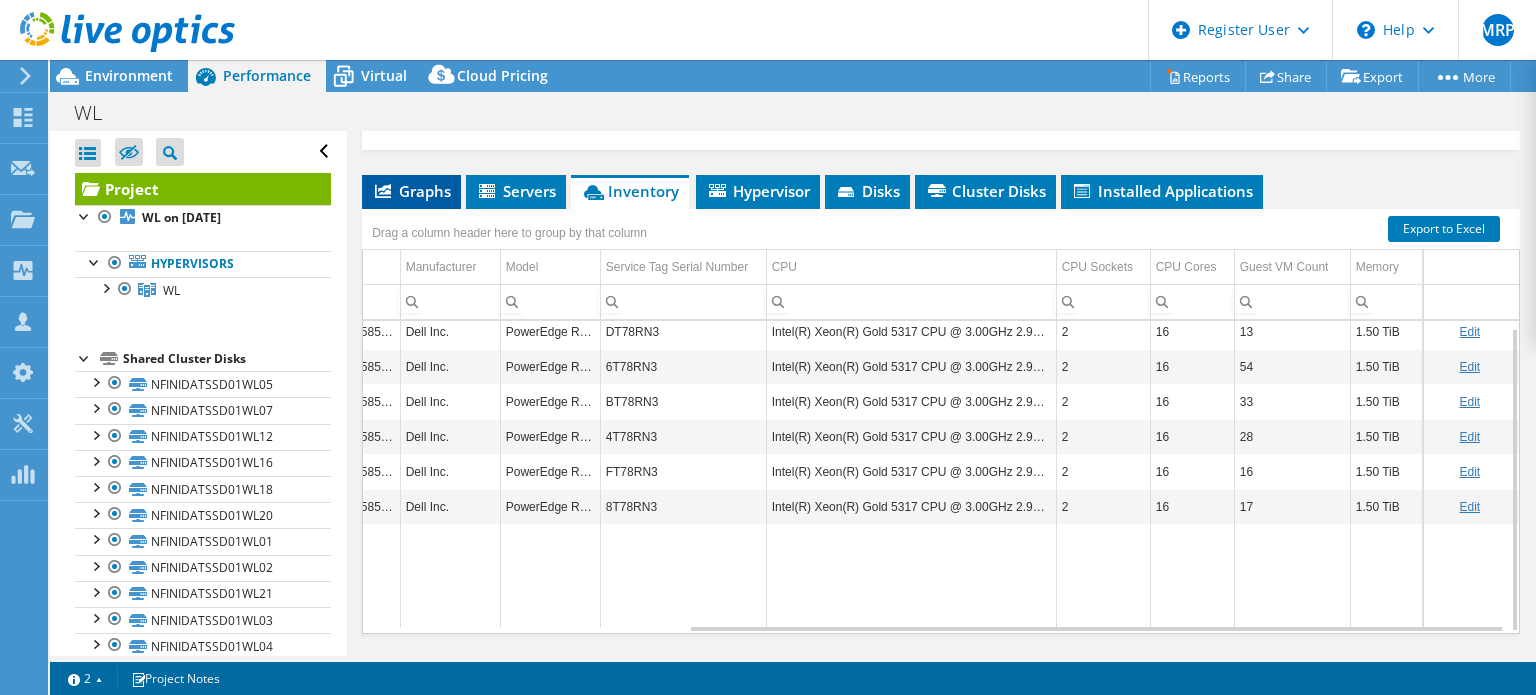 click on "Graphs" at bounding box center [411, 191] 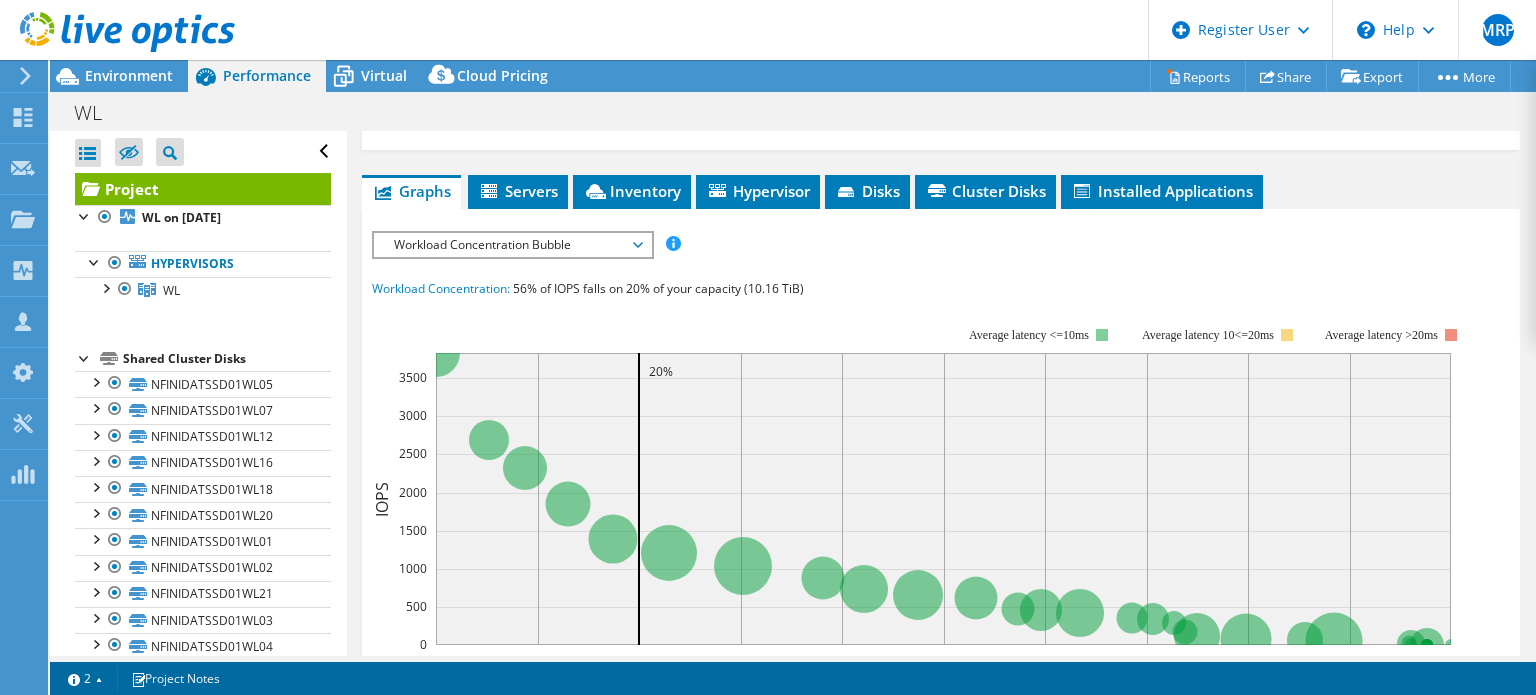 click on "Workload Concentration Bubble" at bounding box center (512, 245) 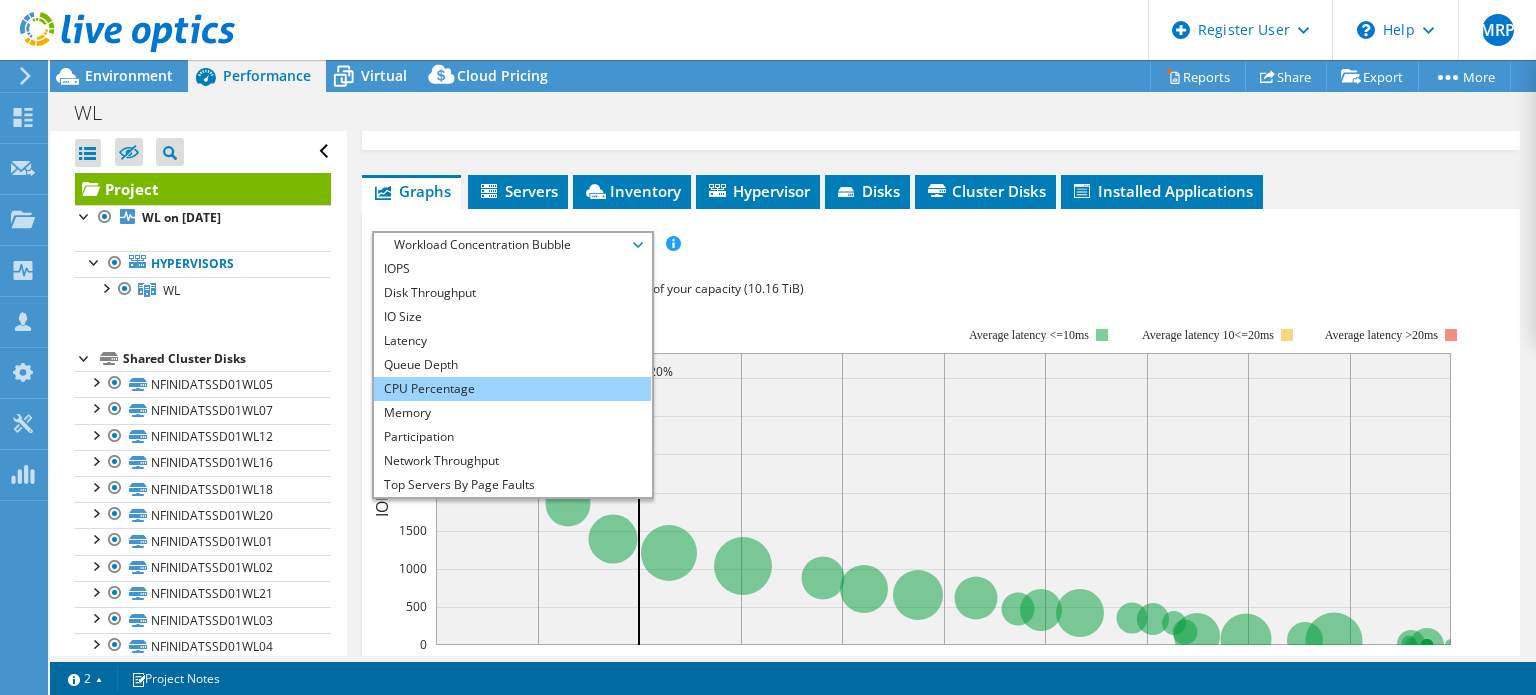 click on "CPU Percentage" at bounding box center (512, 389) 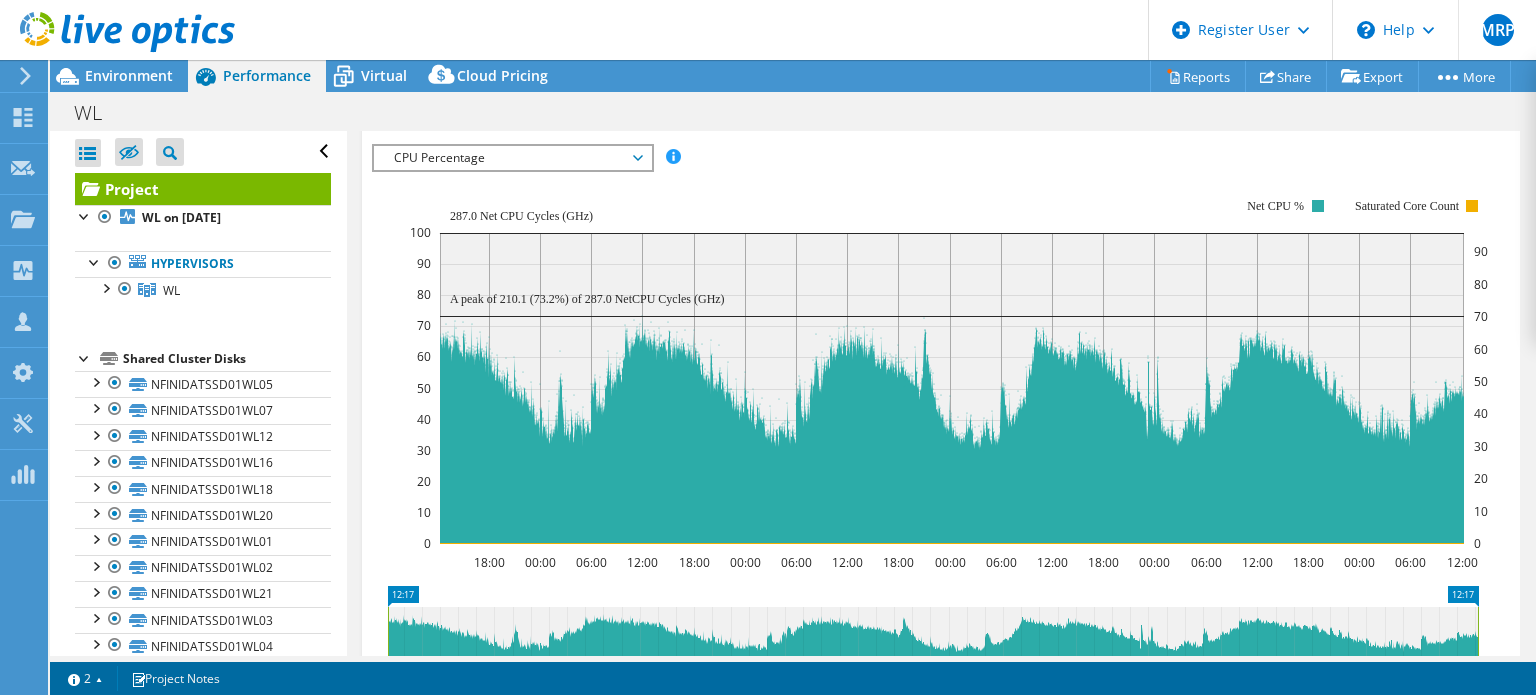 scroll, scrollTop: 463, scrollLeft: 0, axis: vertical 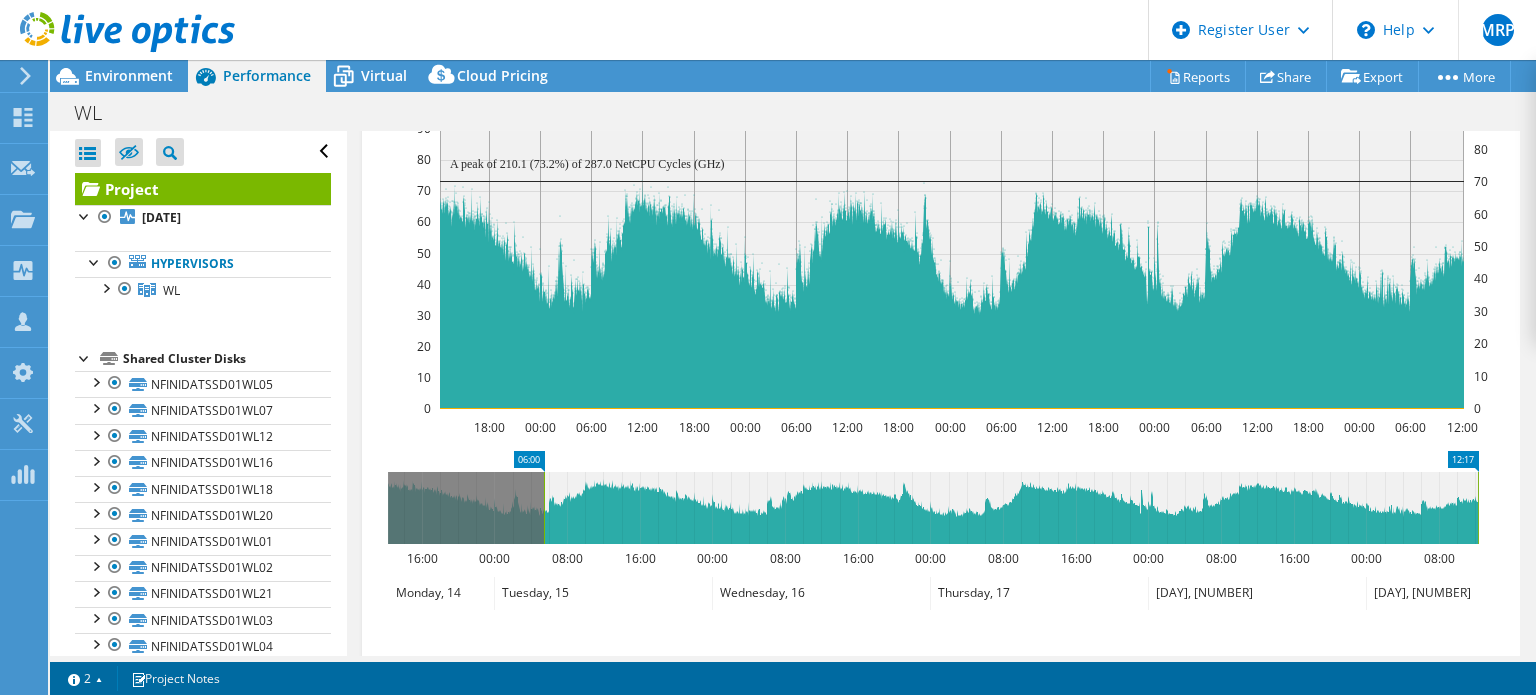 drag, startPoint x: 387, startPoint y: 500, endPoint x: 544, endPoint y: 503, distance: 157.02866 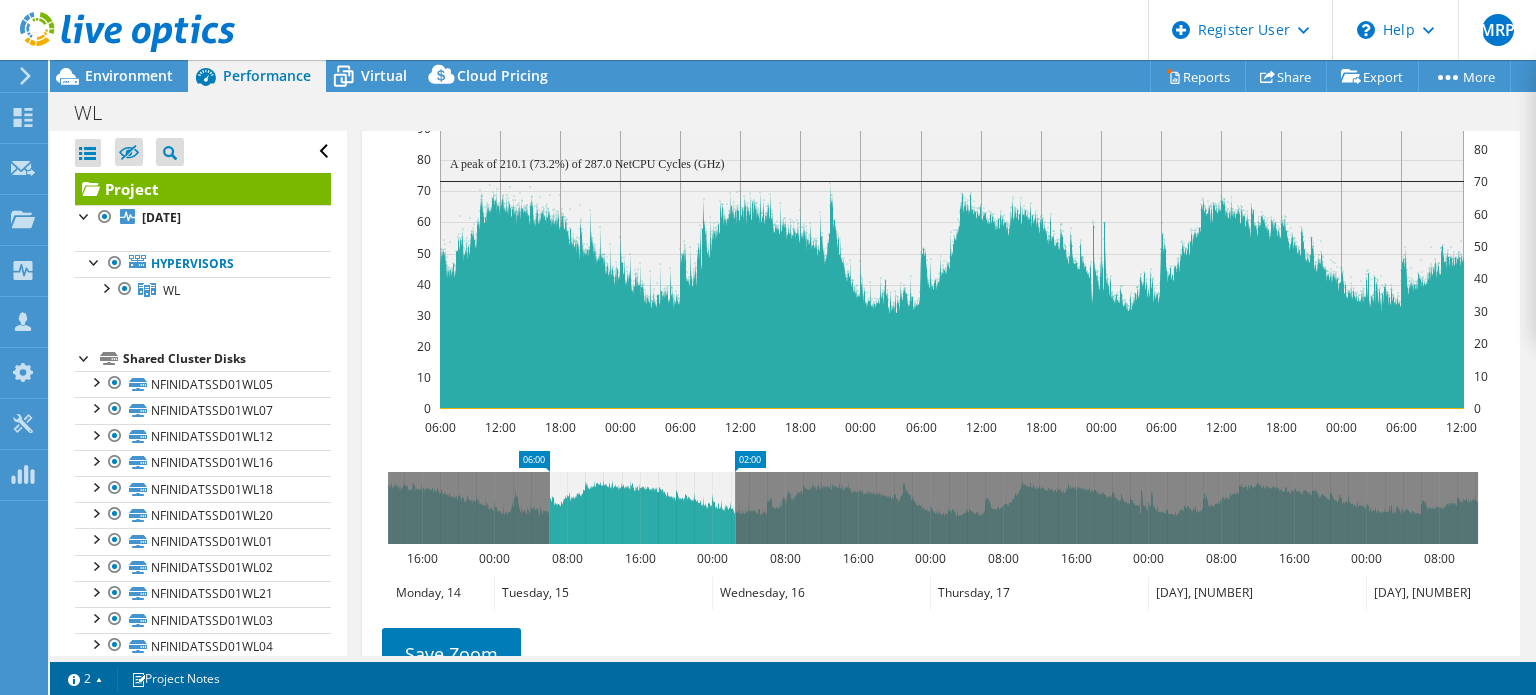 drag, startPoint x: 1480, startPoint y: 498, endPoint x: 737, endPoint y: 549, distance: 744.7483 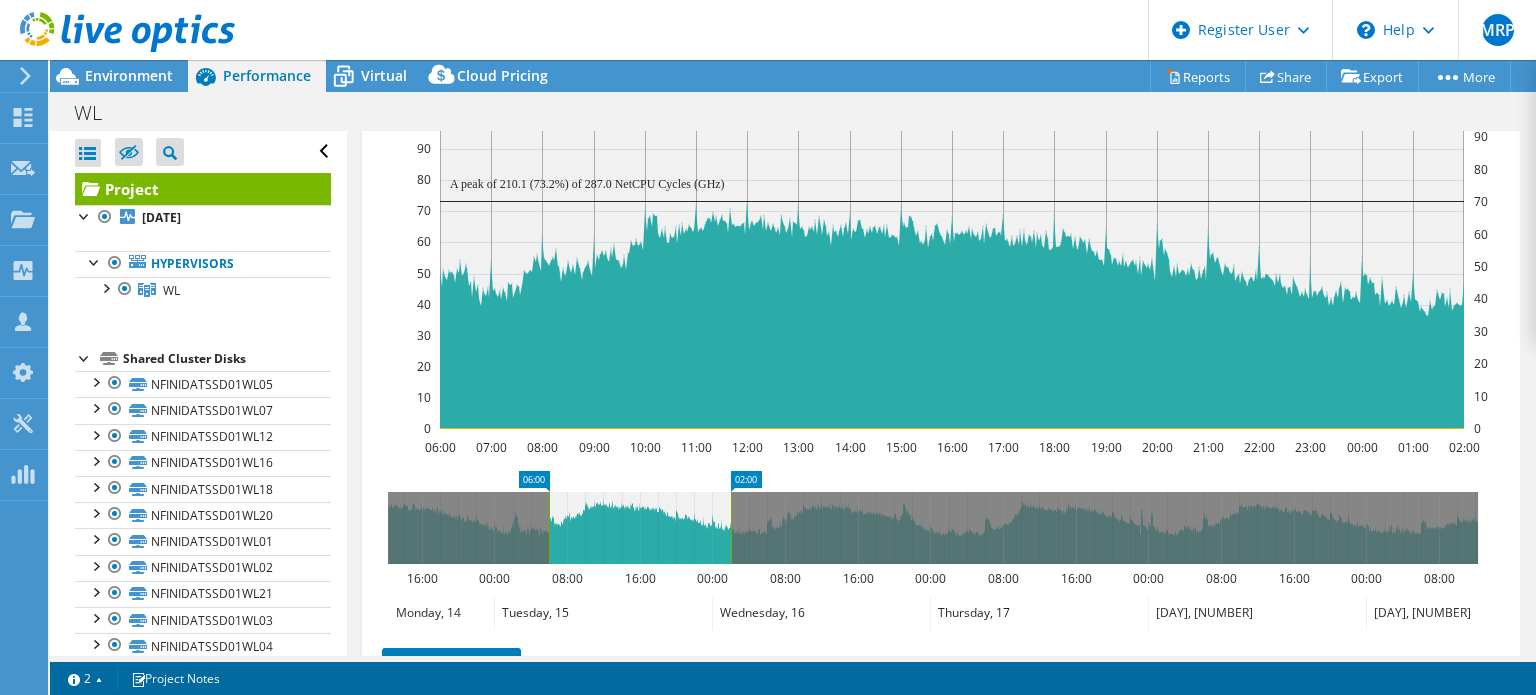 scroll, scrollTop: 576, scrollLeft: 0, axis: vertical 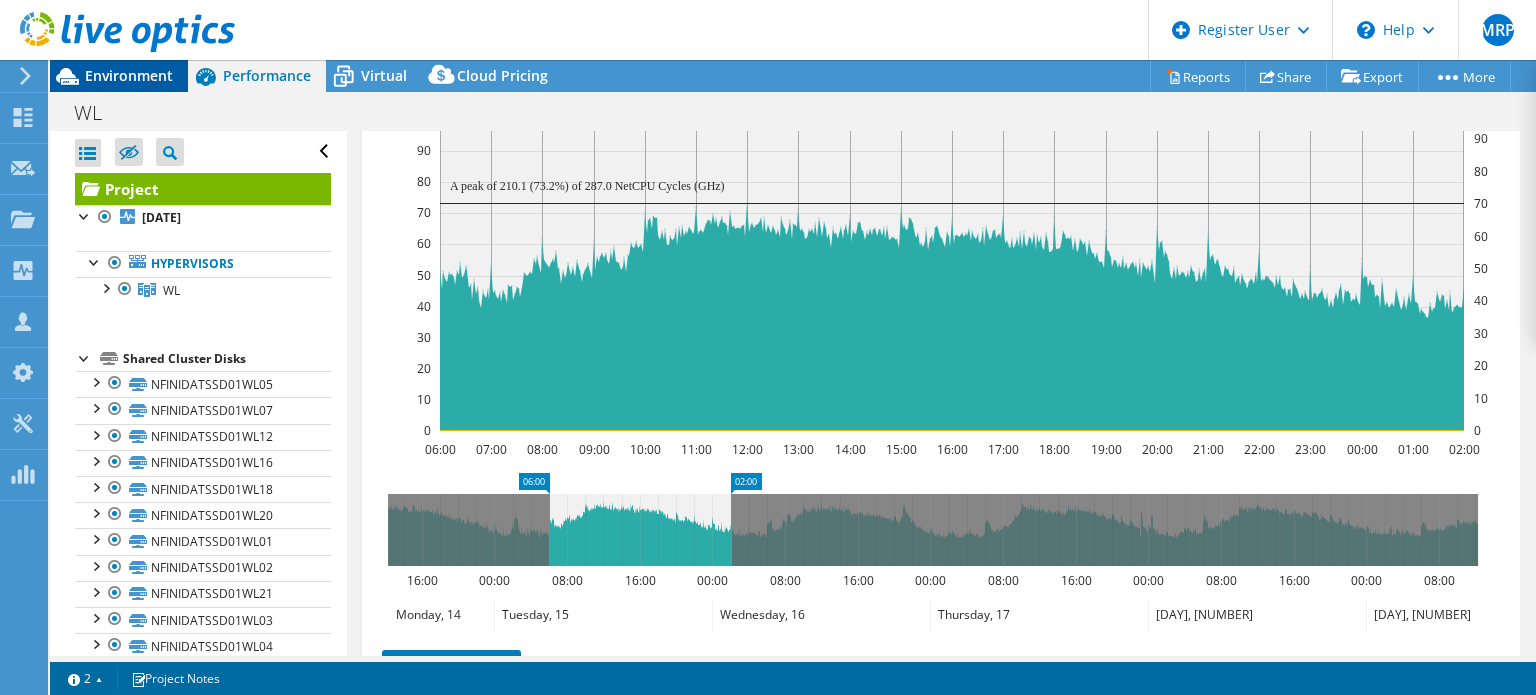 click on "Environment" at bounding box center [129, 75] 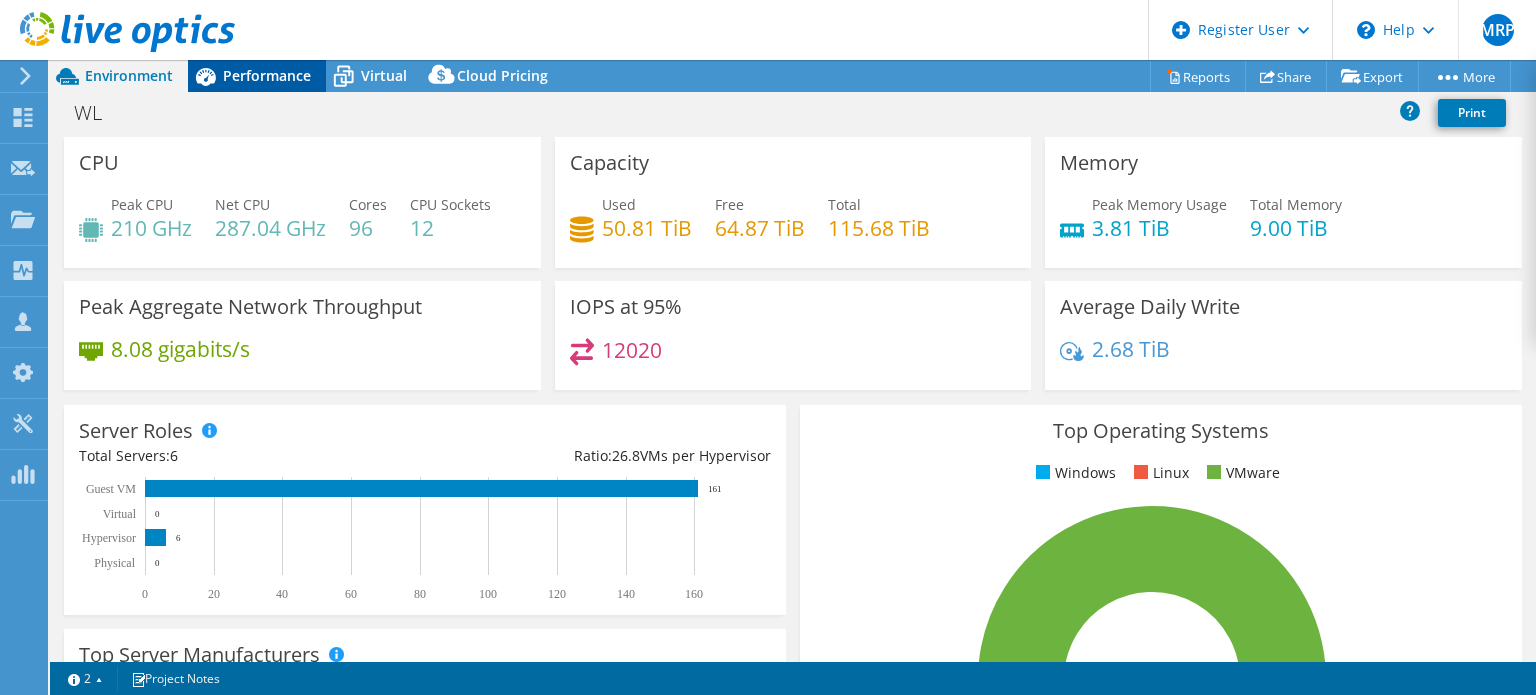 click on "Performance" at bounding box center [257, 76] 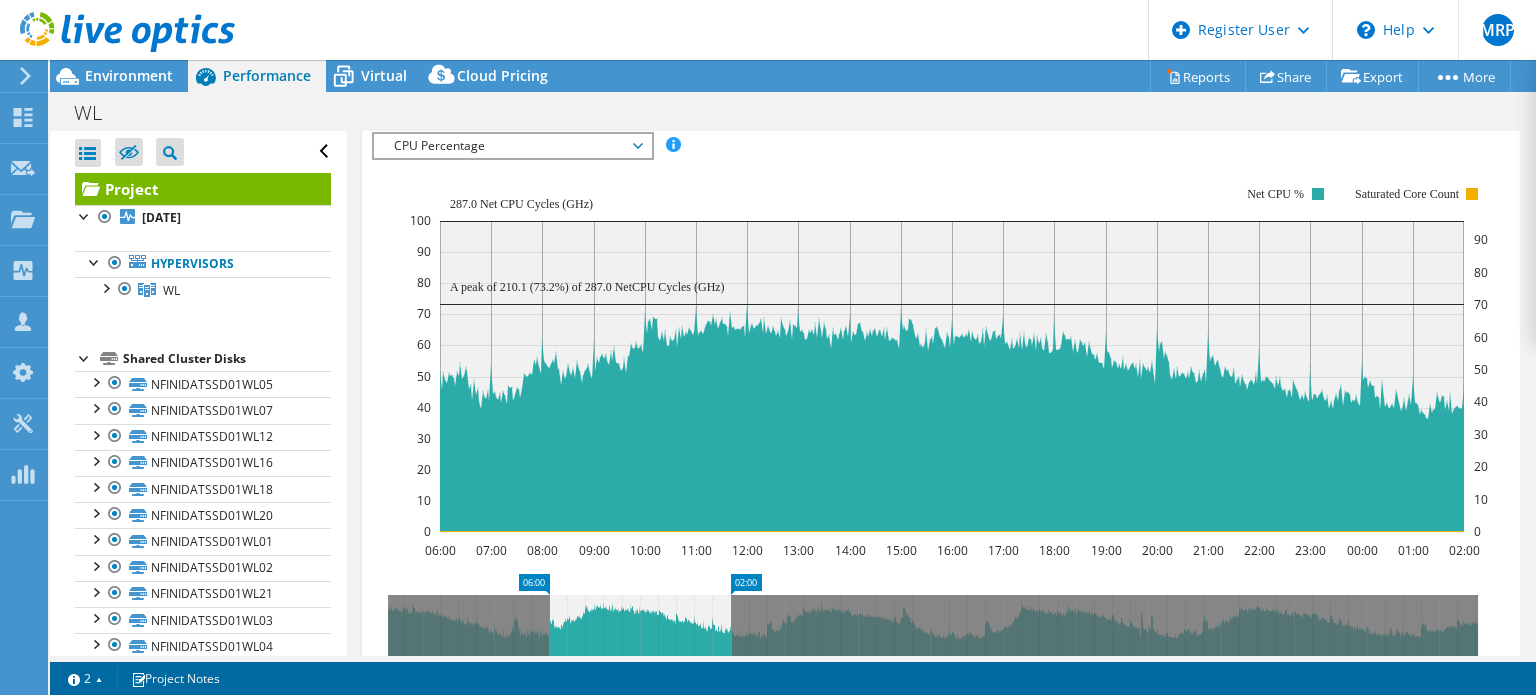 scroll, scrollTop: 474, scrollLeft: 0, axis: vertical 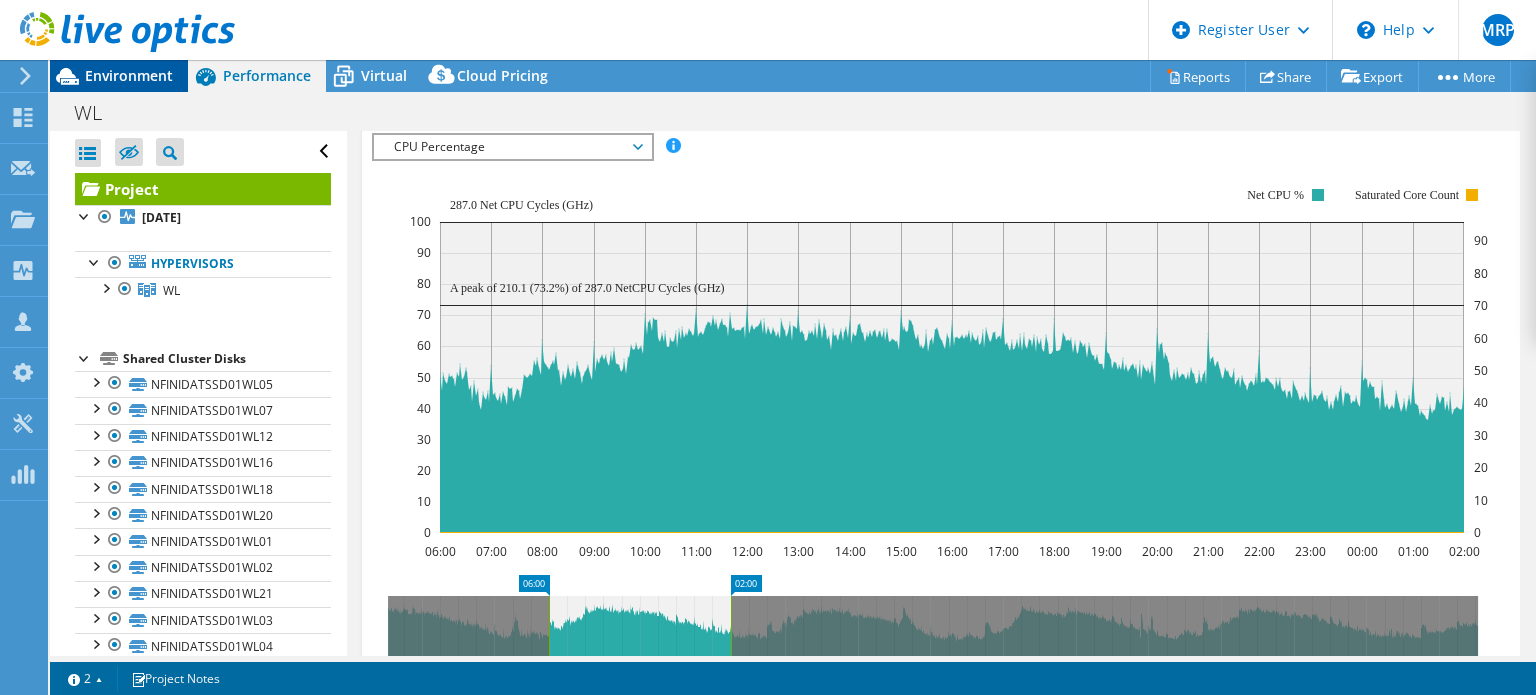 click on "Environment" at bounding box center [129, 75] 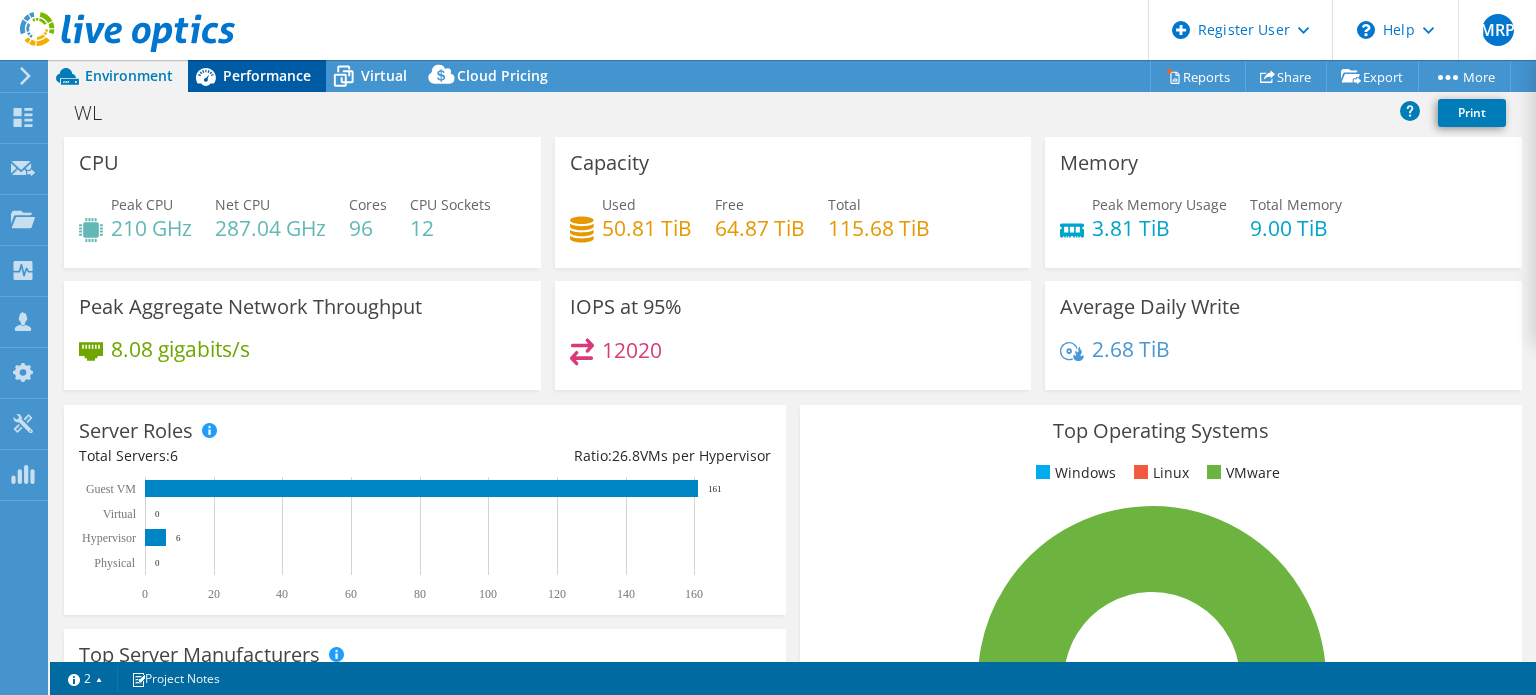click on "Performance" at bounding box center (267, 75) 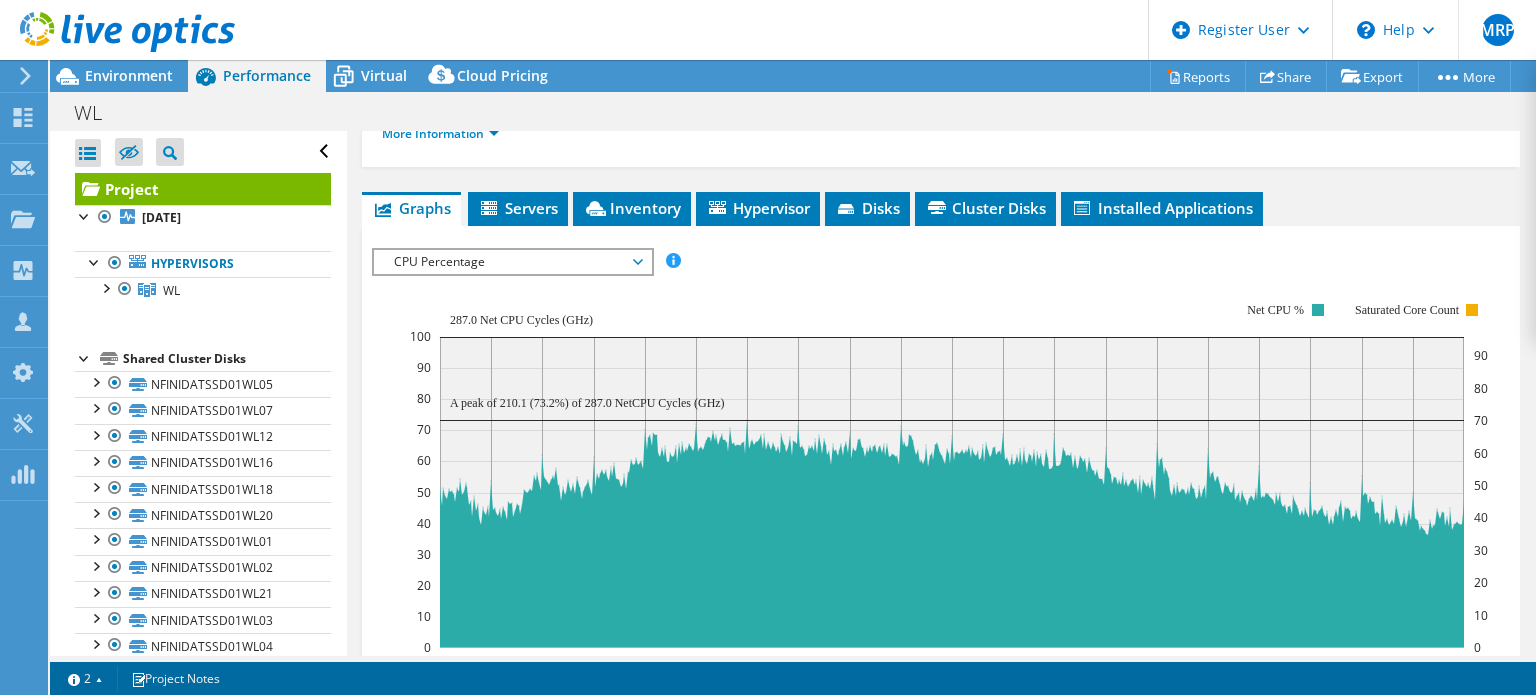 scroll, scrollTop: 0, scrollLeft: 0, axis: both 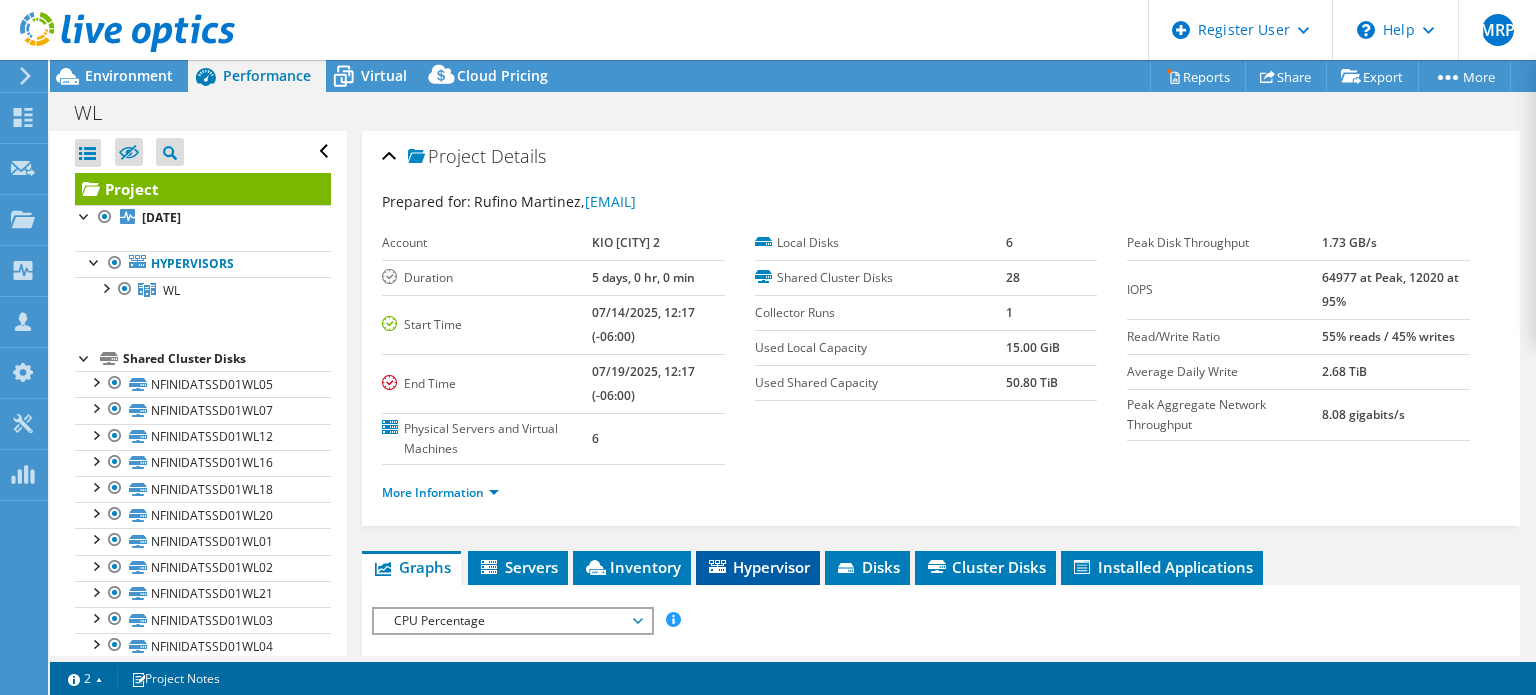 click on "Hypervisor" at bounding box center (758, 567) 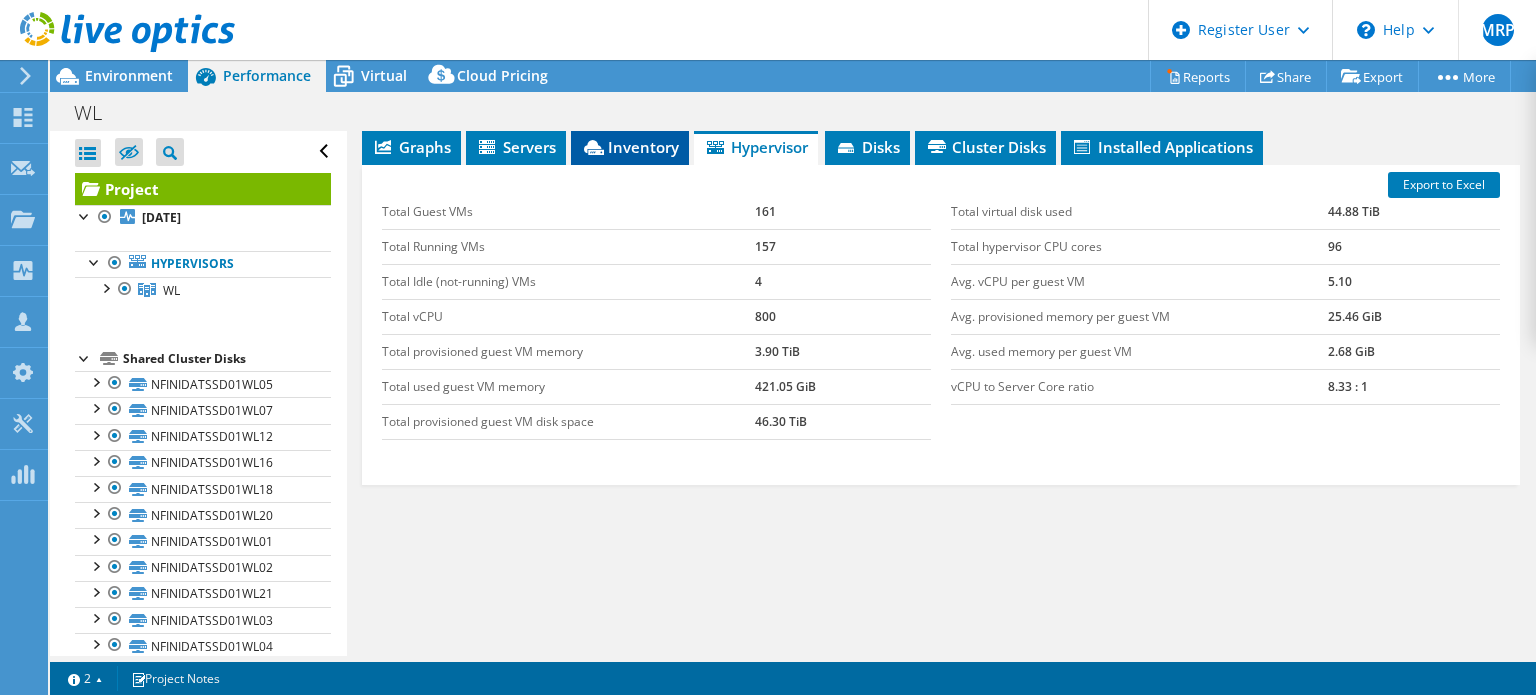 scroll, scrollTop: 427, scrollLeft: 0, axis: vertical 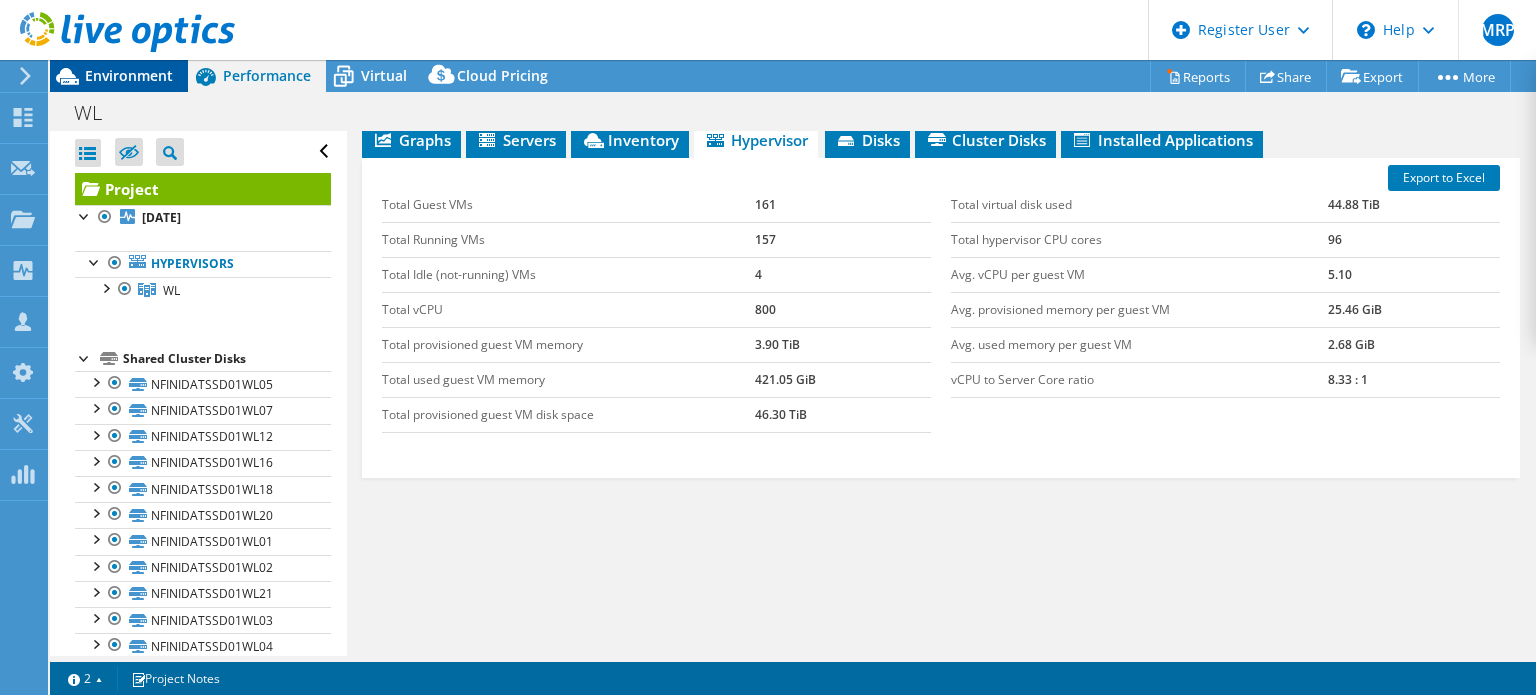 click on "Environment" at bounding box center (129, 75) 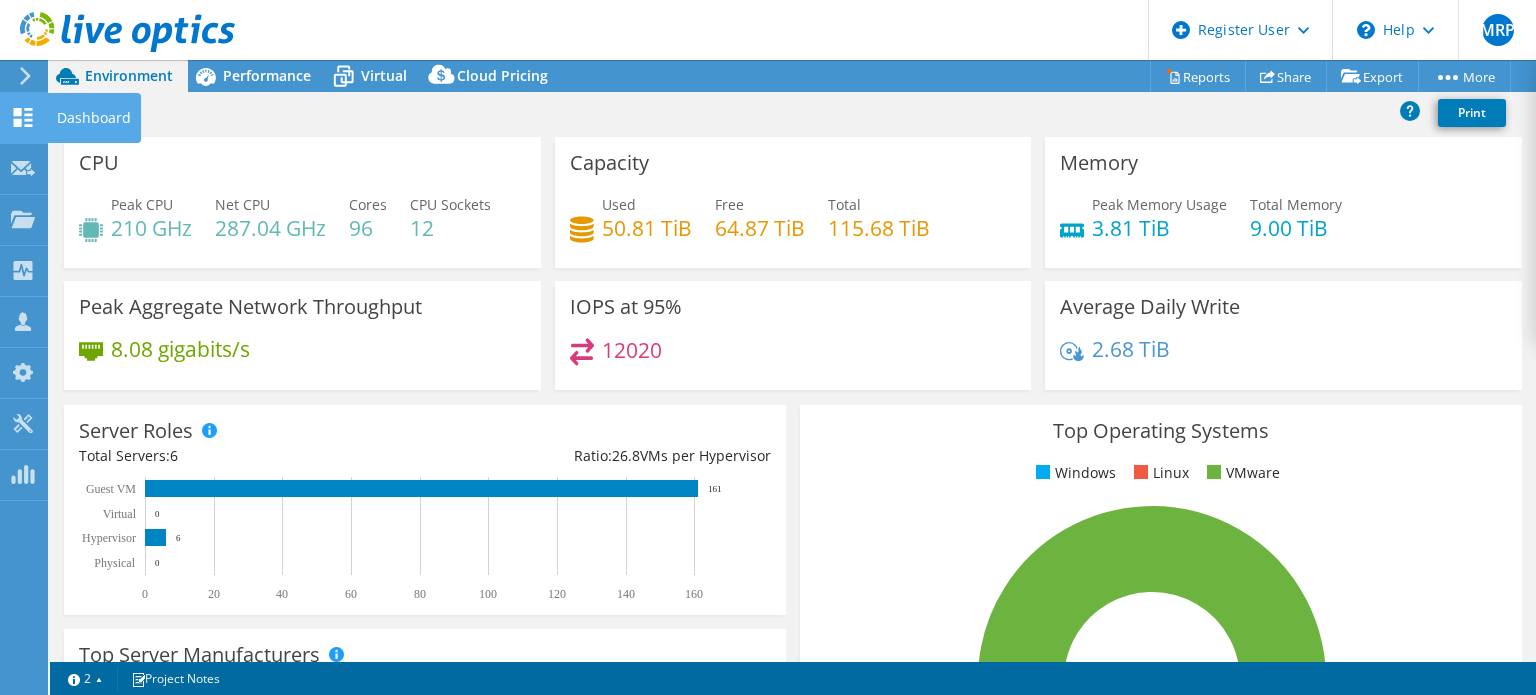 click 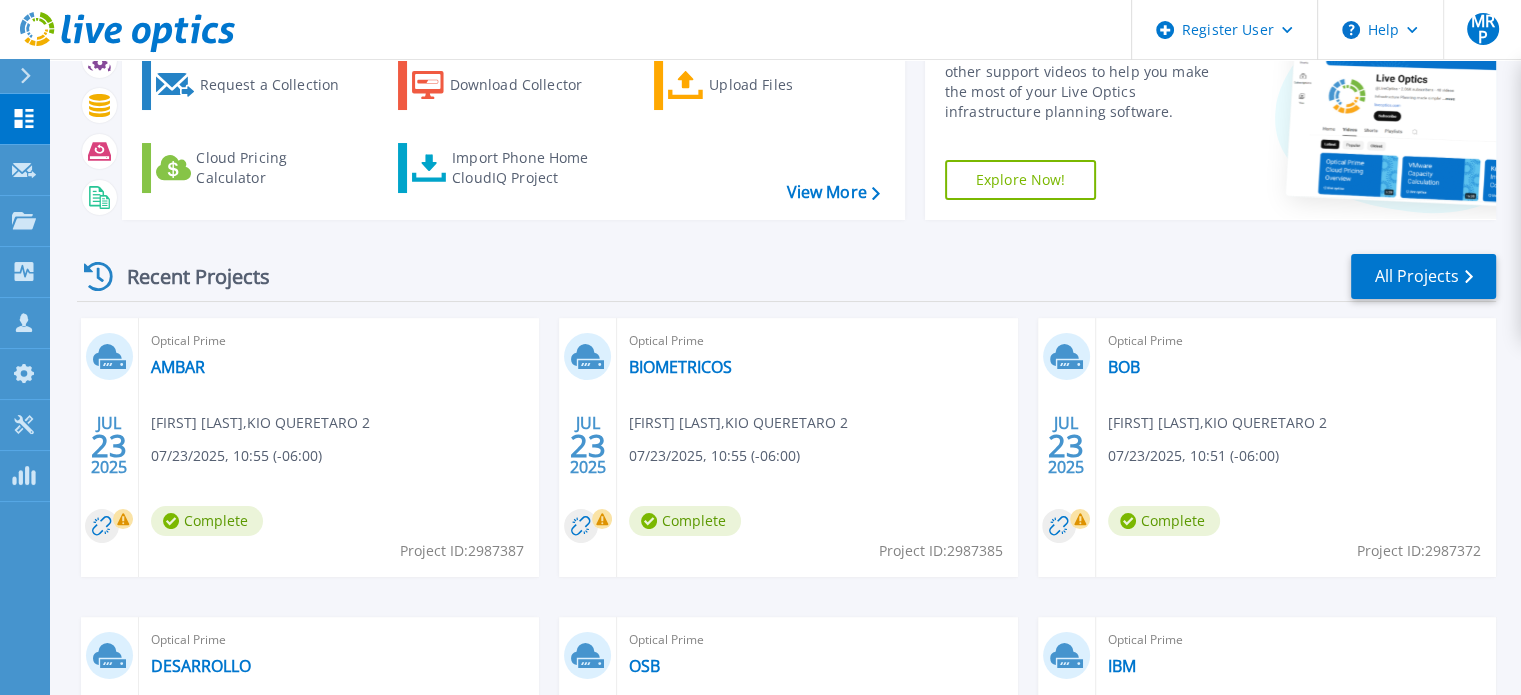 scroll, scrollTop: 115, scrollLeft: 0, axis: vertical 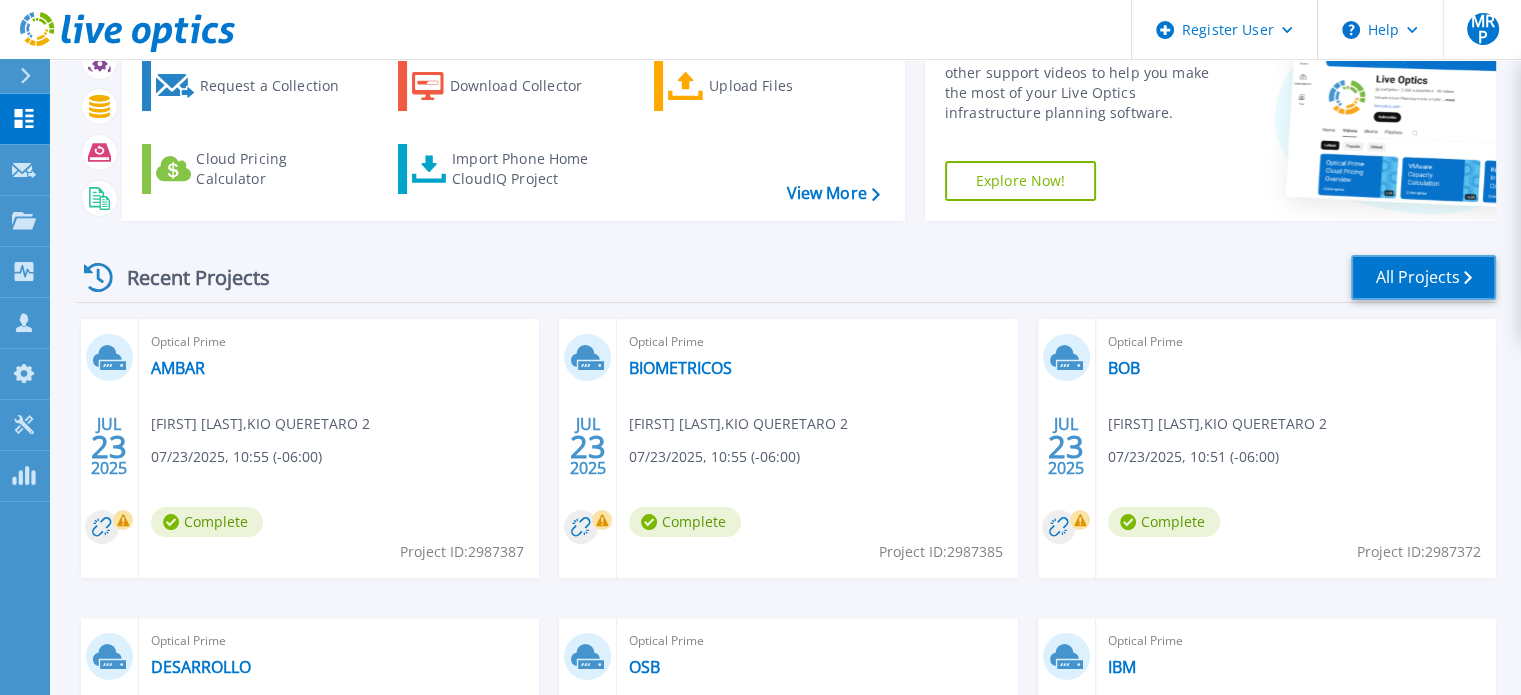 click on "All Projects" at bounding box center (1423, 277) 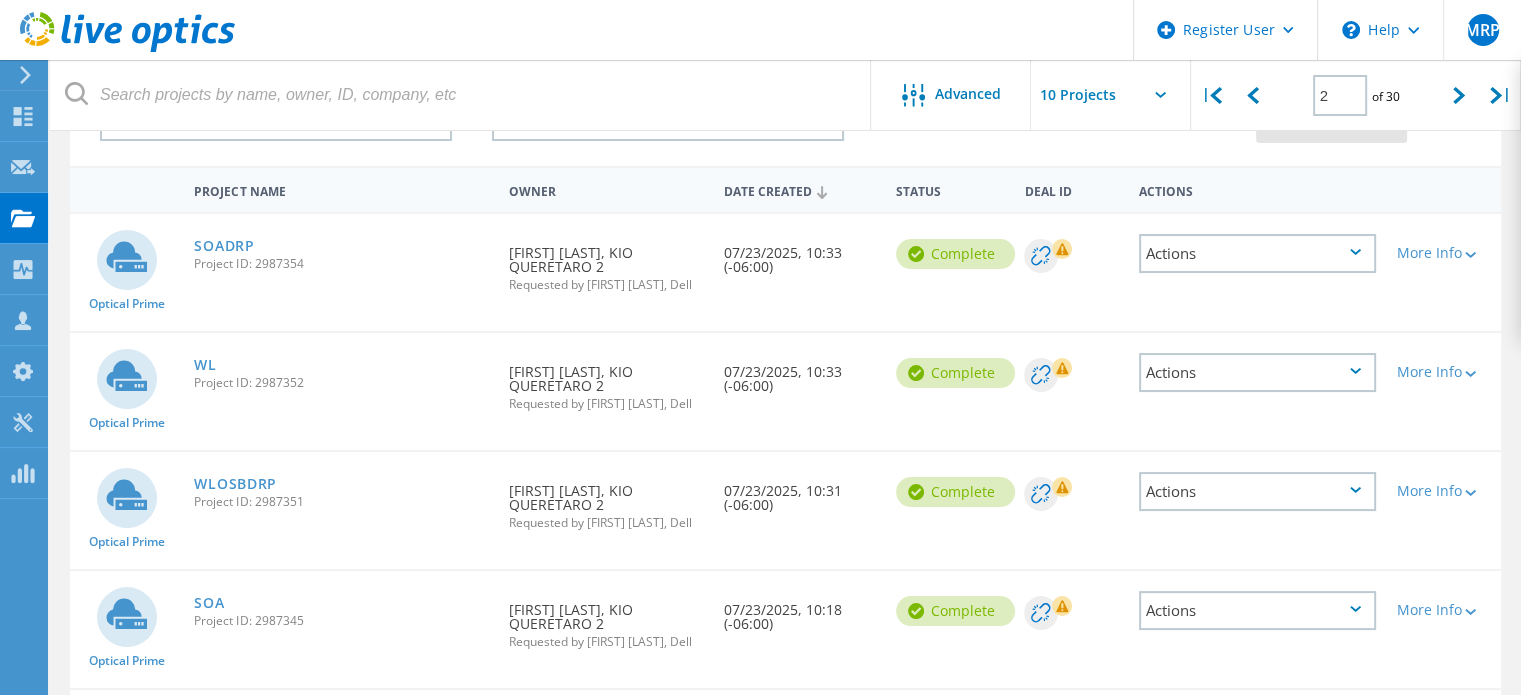 scroll, scrollTop: 154, scrollLeft: 0, axis: vertical 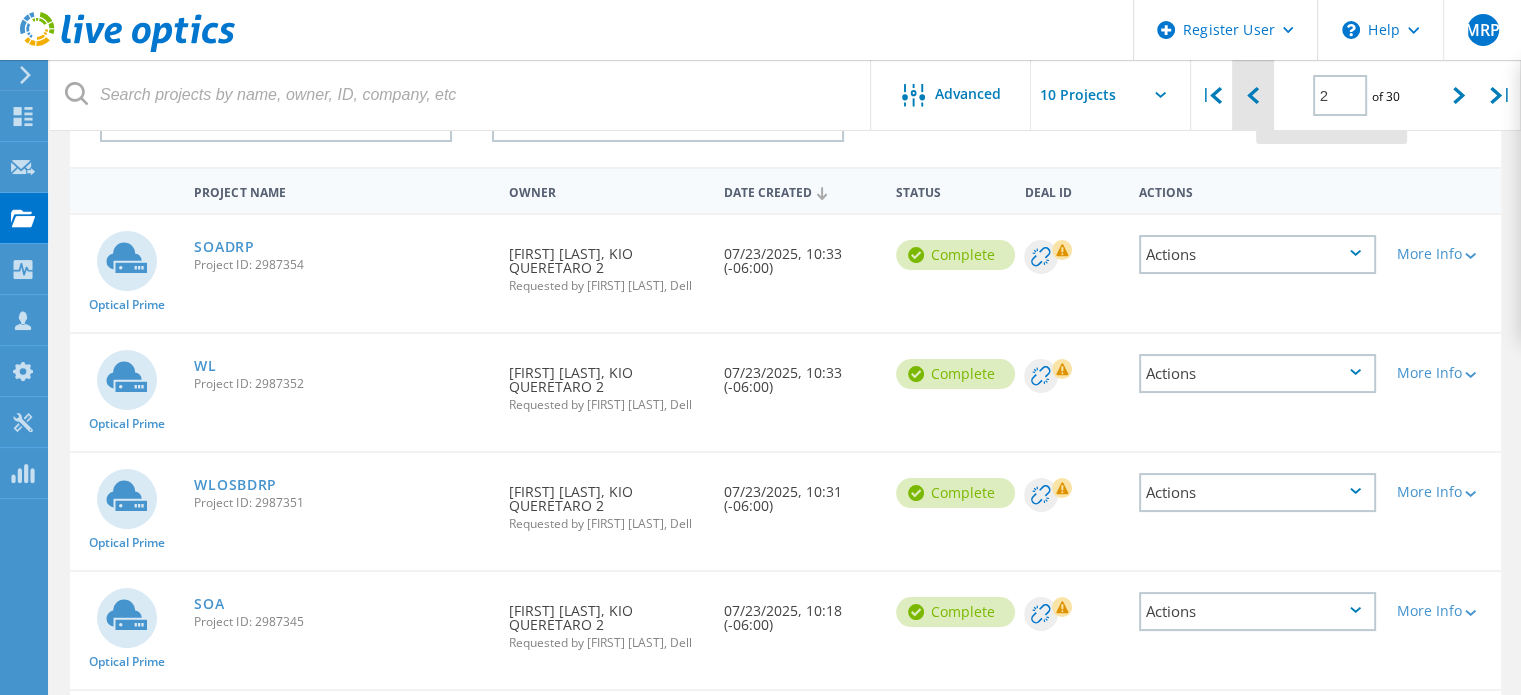 click 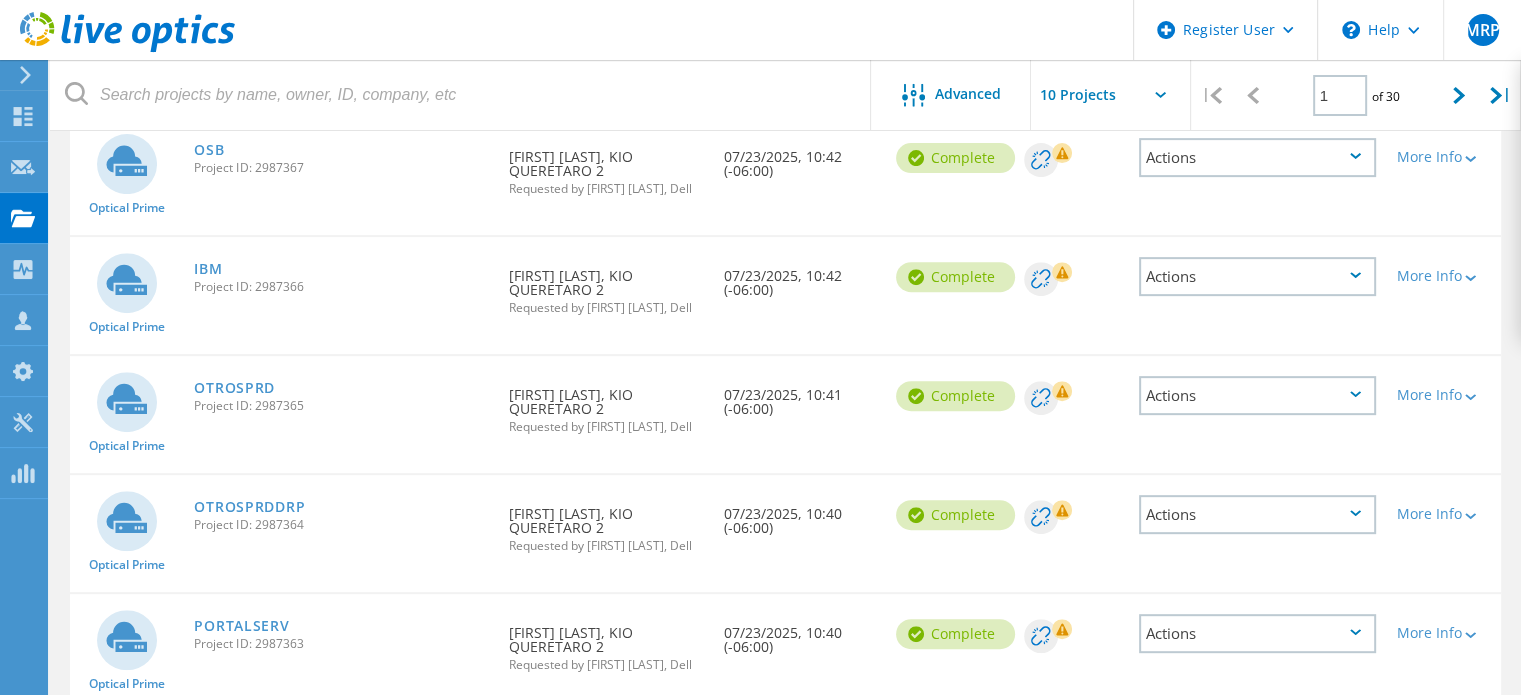 scroll, scrollTop: 728, scrollLeft: 0, axis: vertical 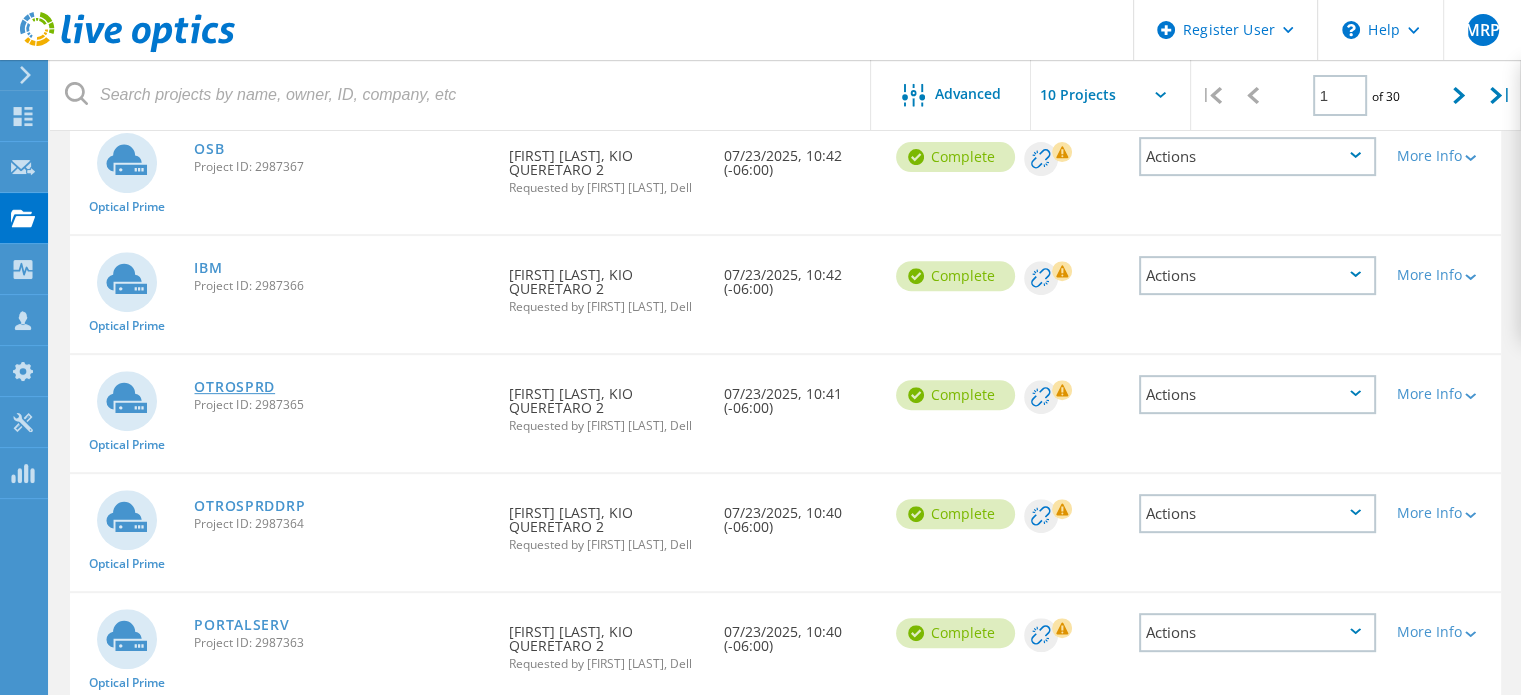 click on "OTROSPRD" 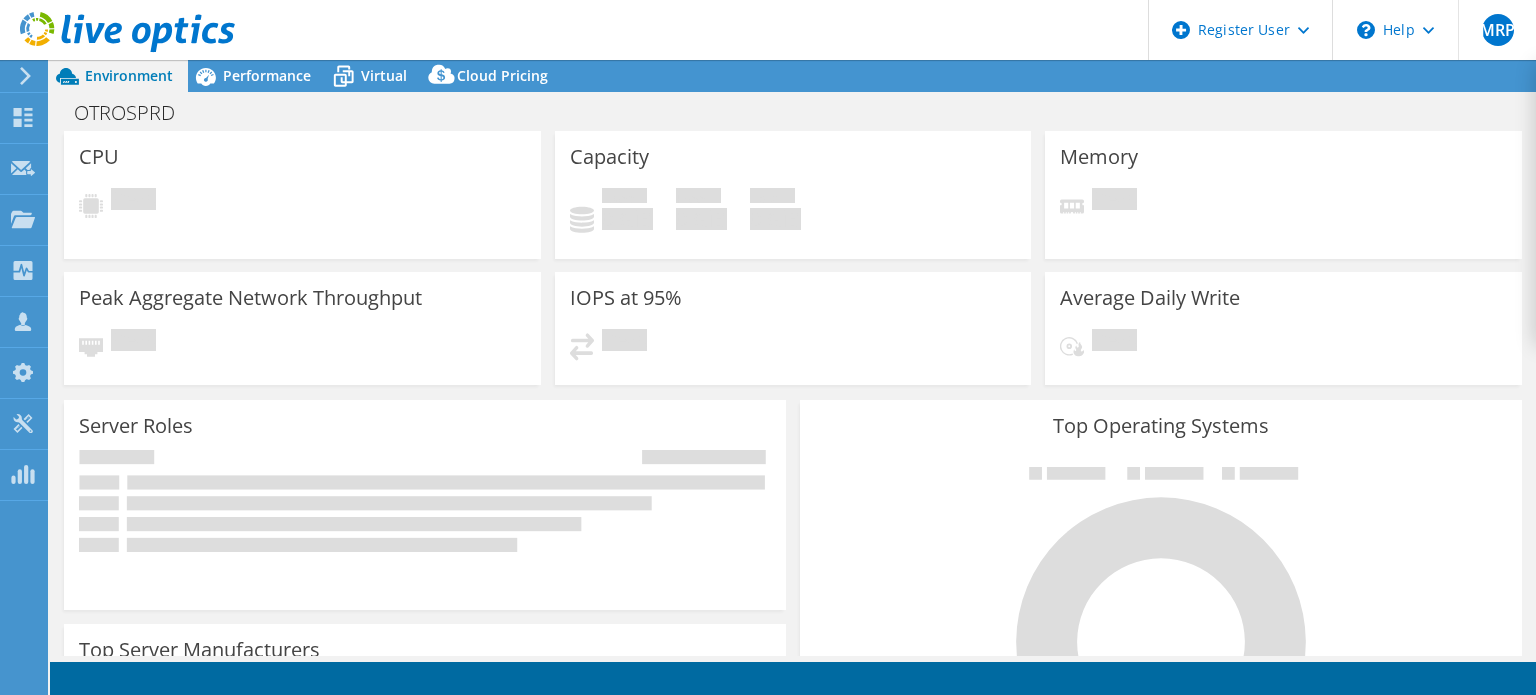 scroll, scrollTop: 0, scrollLeft: 0, axis: both 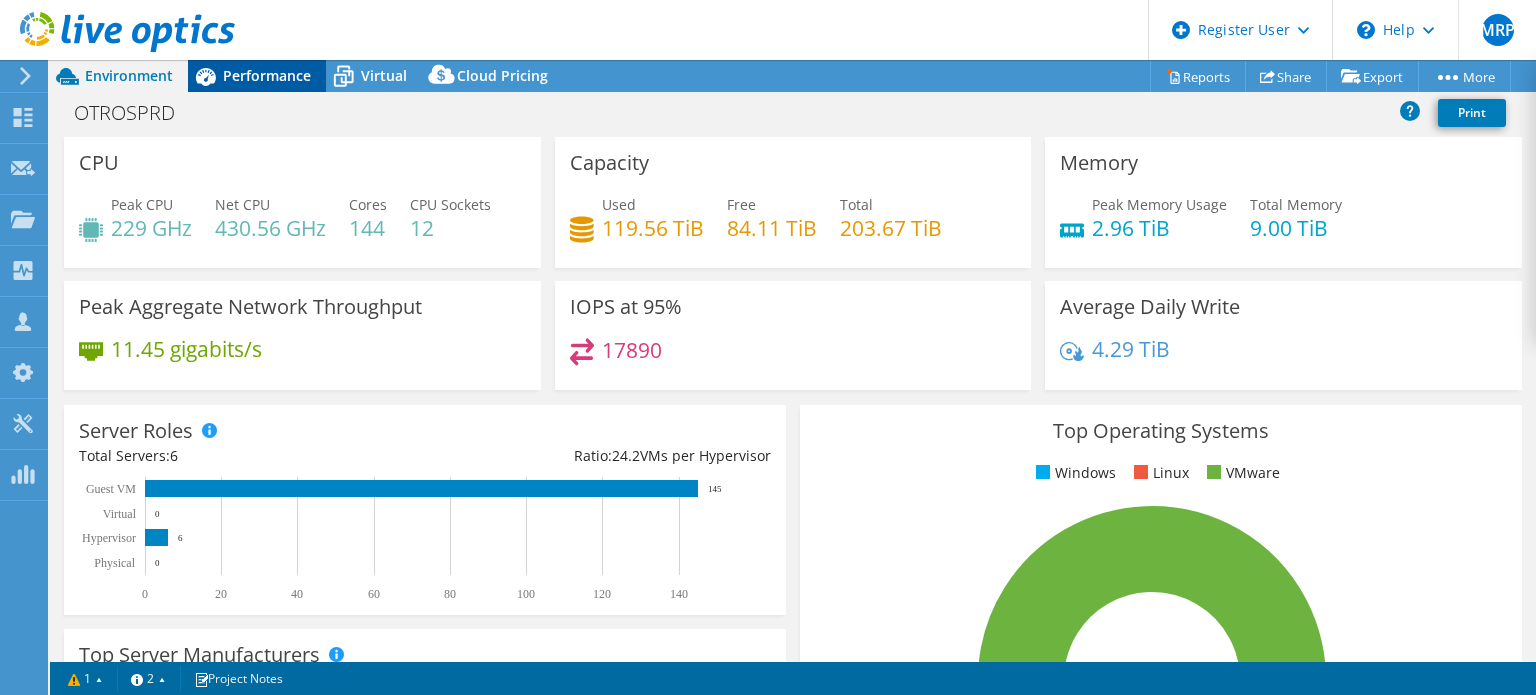click on "Performance" at bounding box center [267, 75] 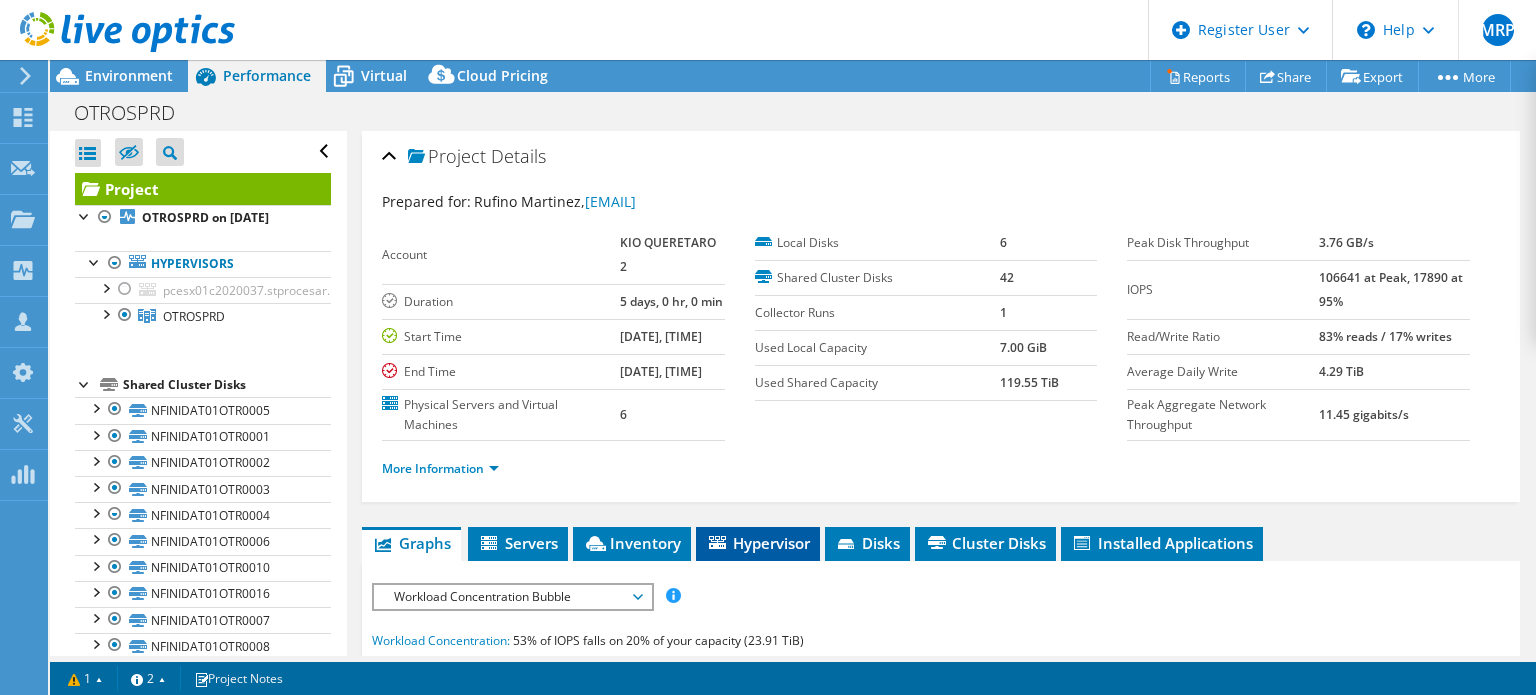 click on "Hypervisor" at bounding box center (758, 567) 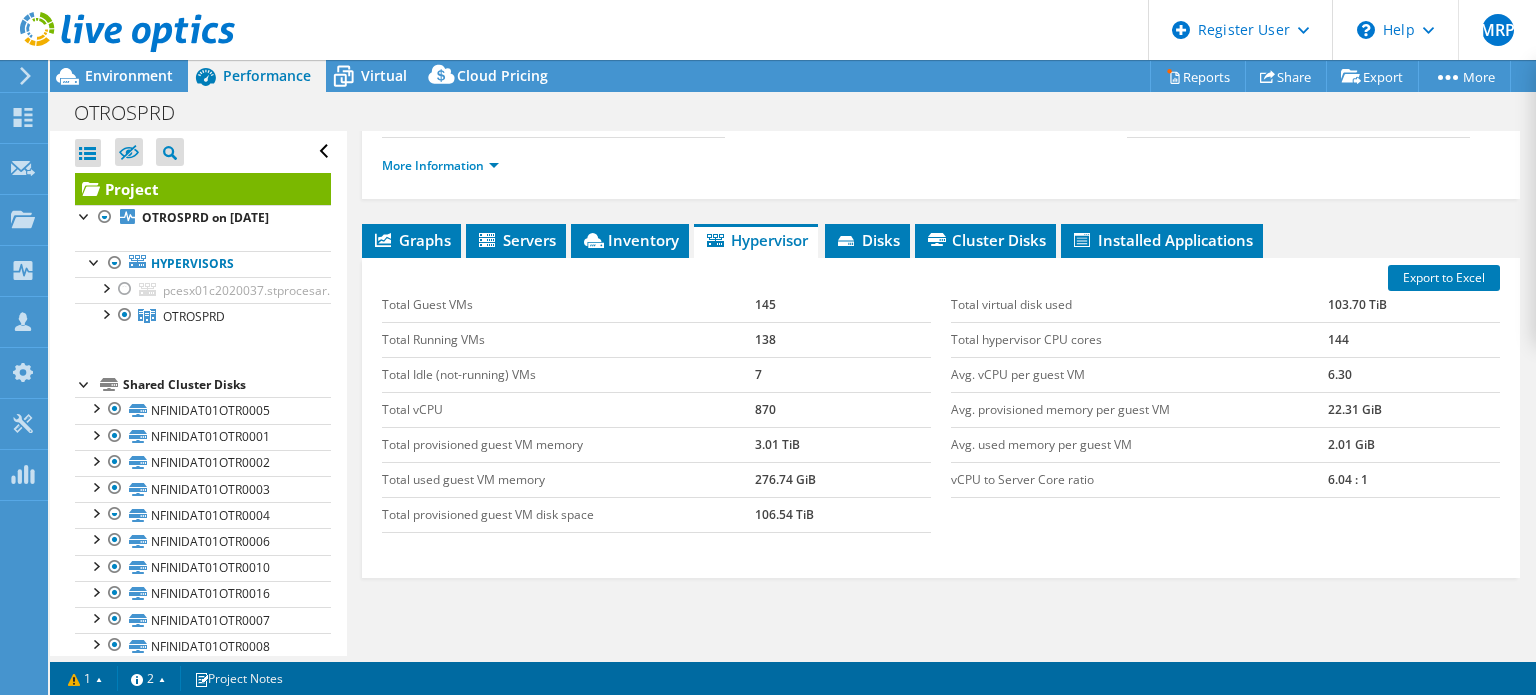 scroll, scrollTop: 302, scrollLeft: 0, axis: vertical 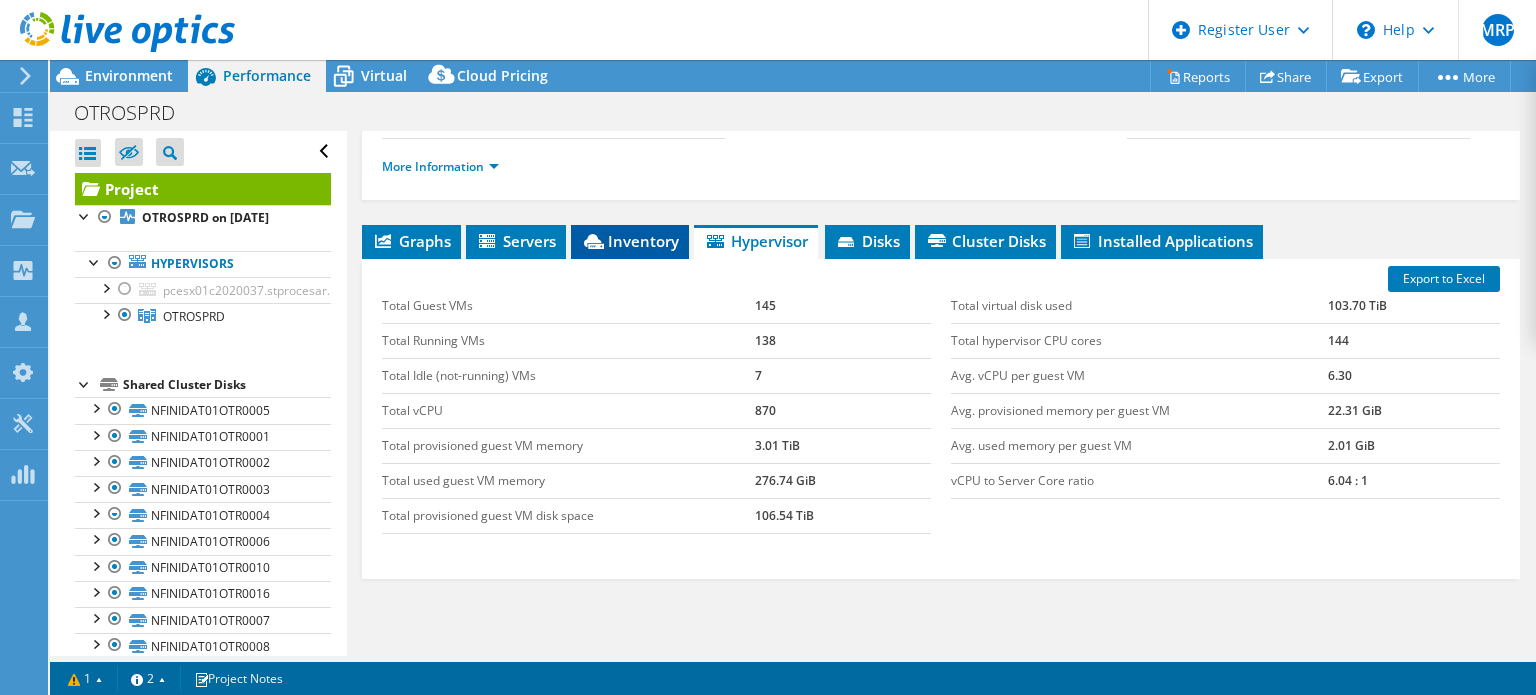 click on "Inventory" at bounding box center (630, 265) 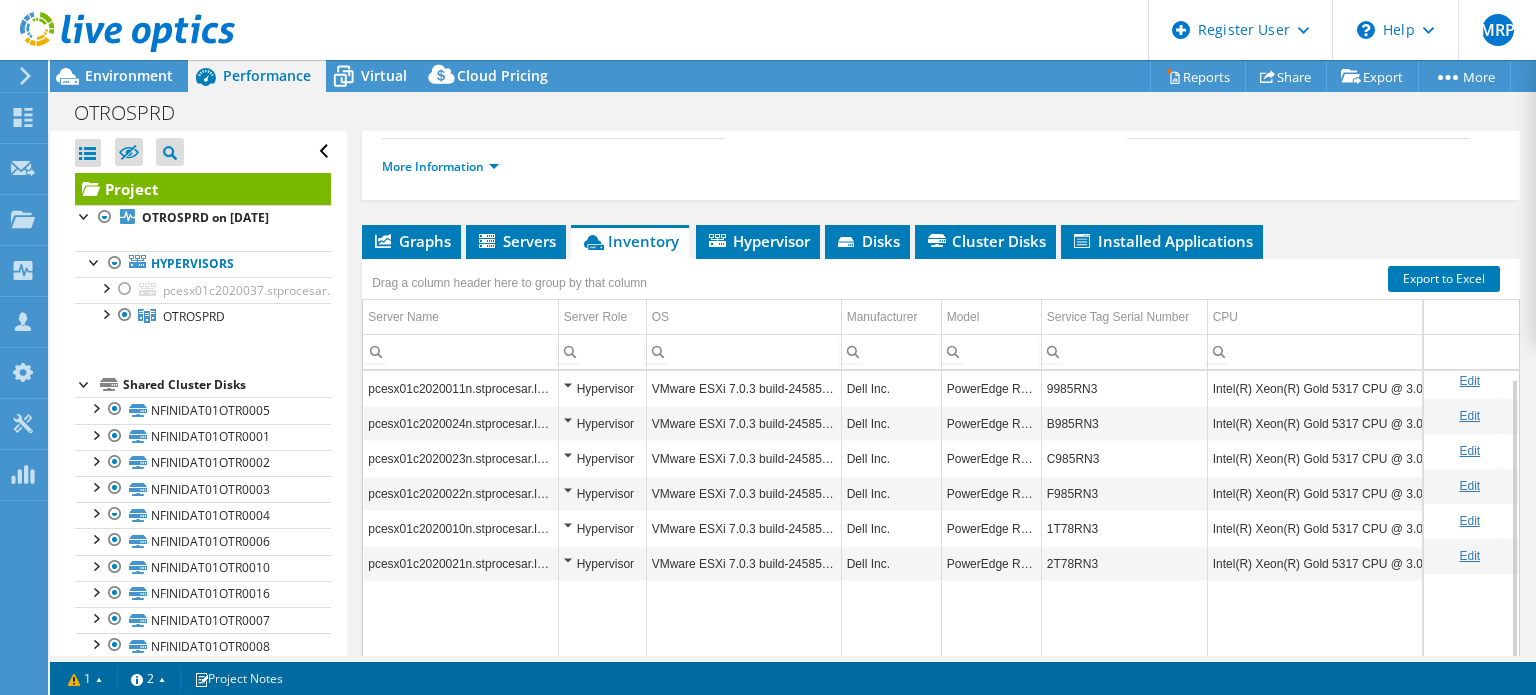 scroll, scrollTop: 7, scrollLeft: 0, axis: vertical 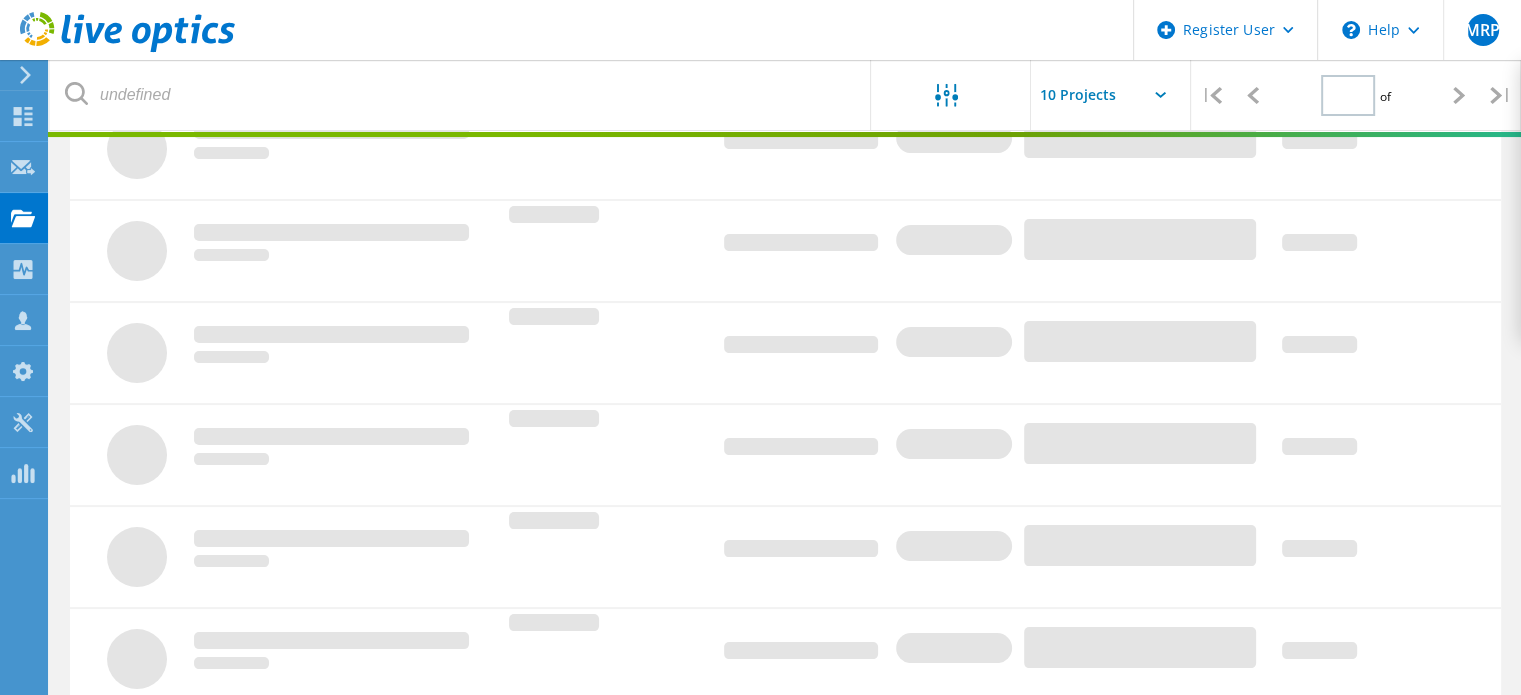 type on "1" 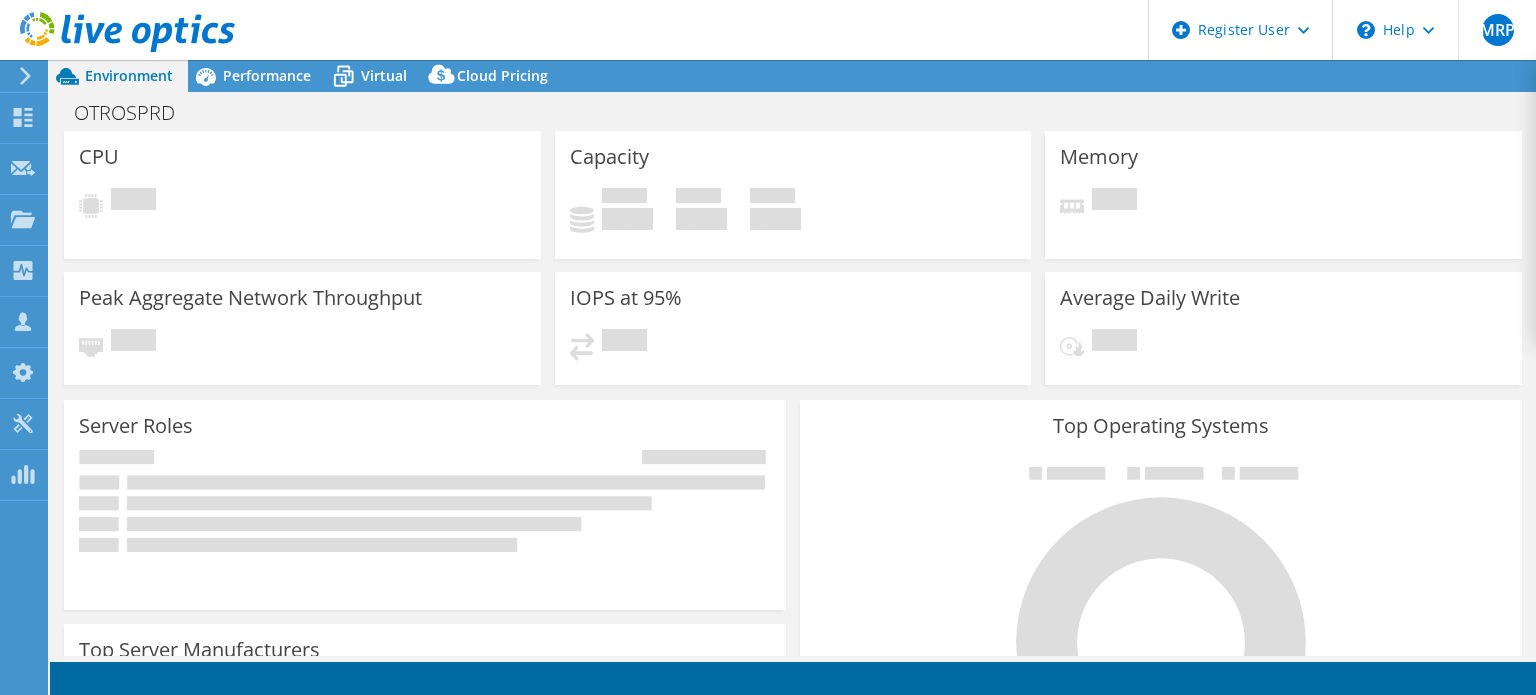 scroll, scrollTop: 0, scrollLeft: 0, axis: both 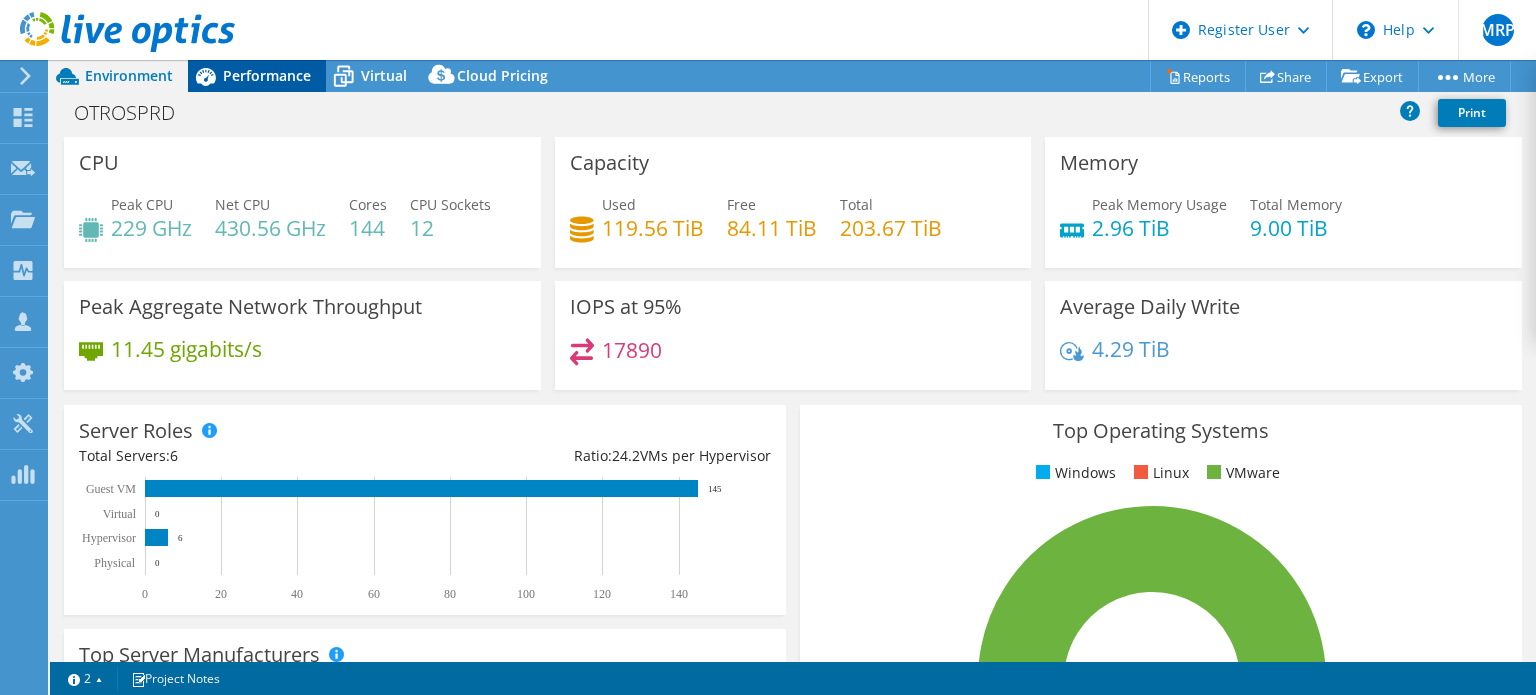 click on "Performance" at bounding box center (267, 75) 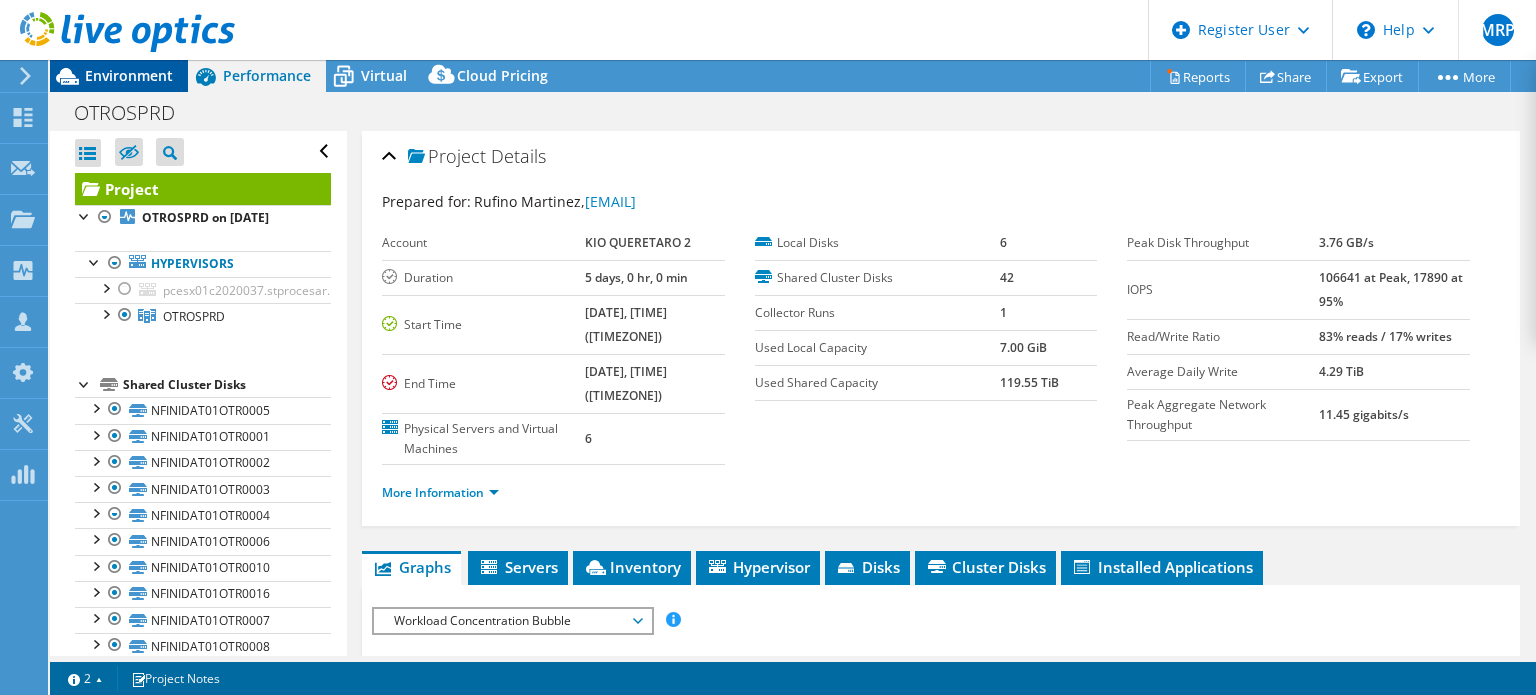 click on "Environment" at bounding box center [129, 75] 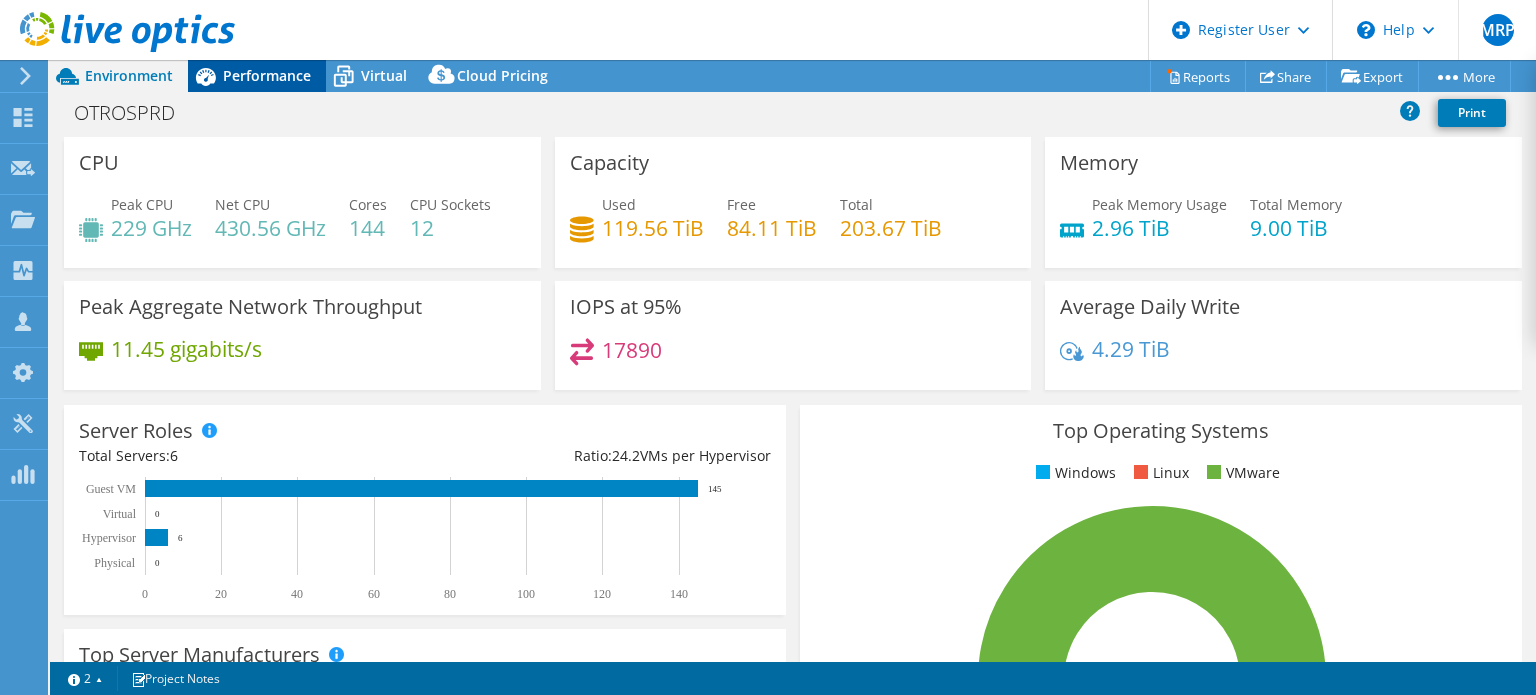 click on "Performance" at bounding box center (267, 75) 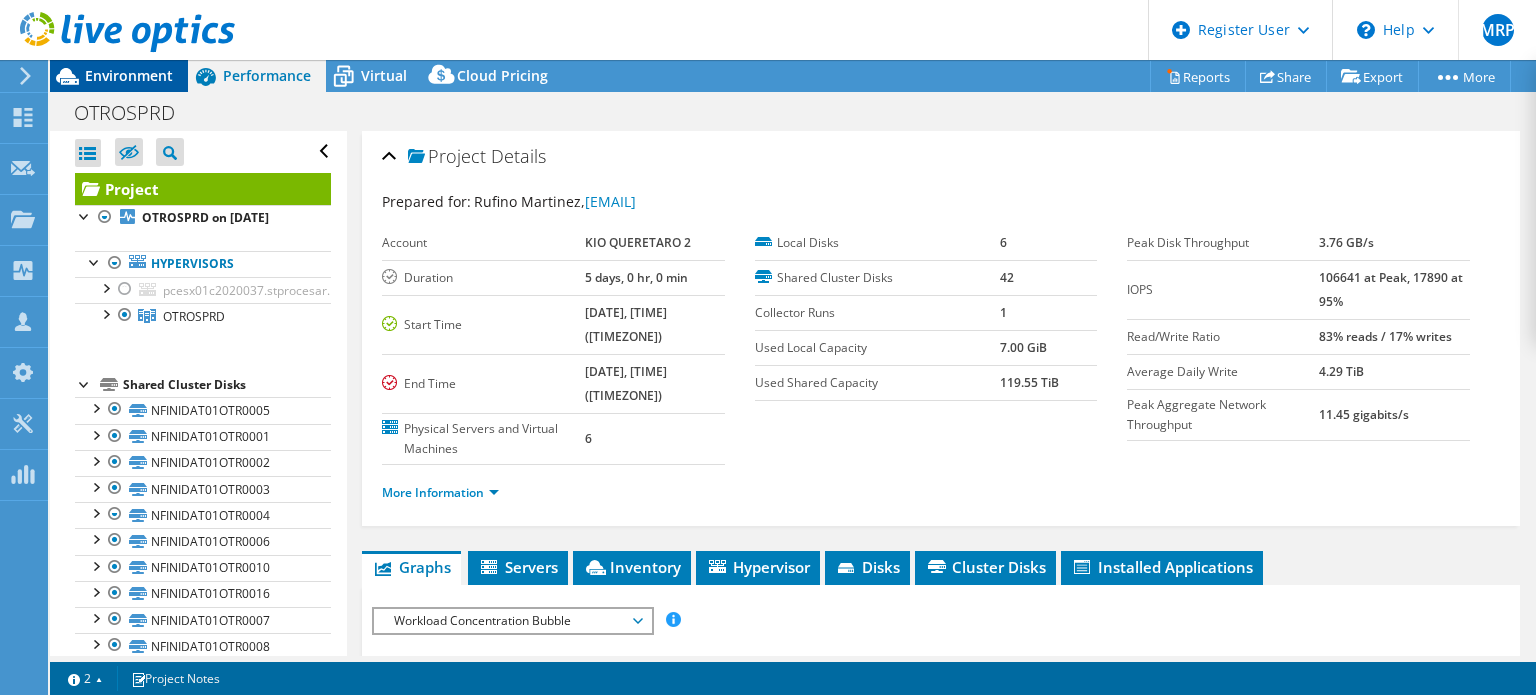 click on "Environment" at bounding box center [129, 75] 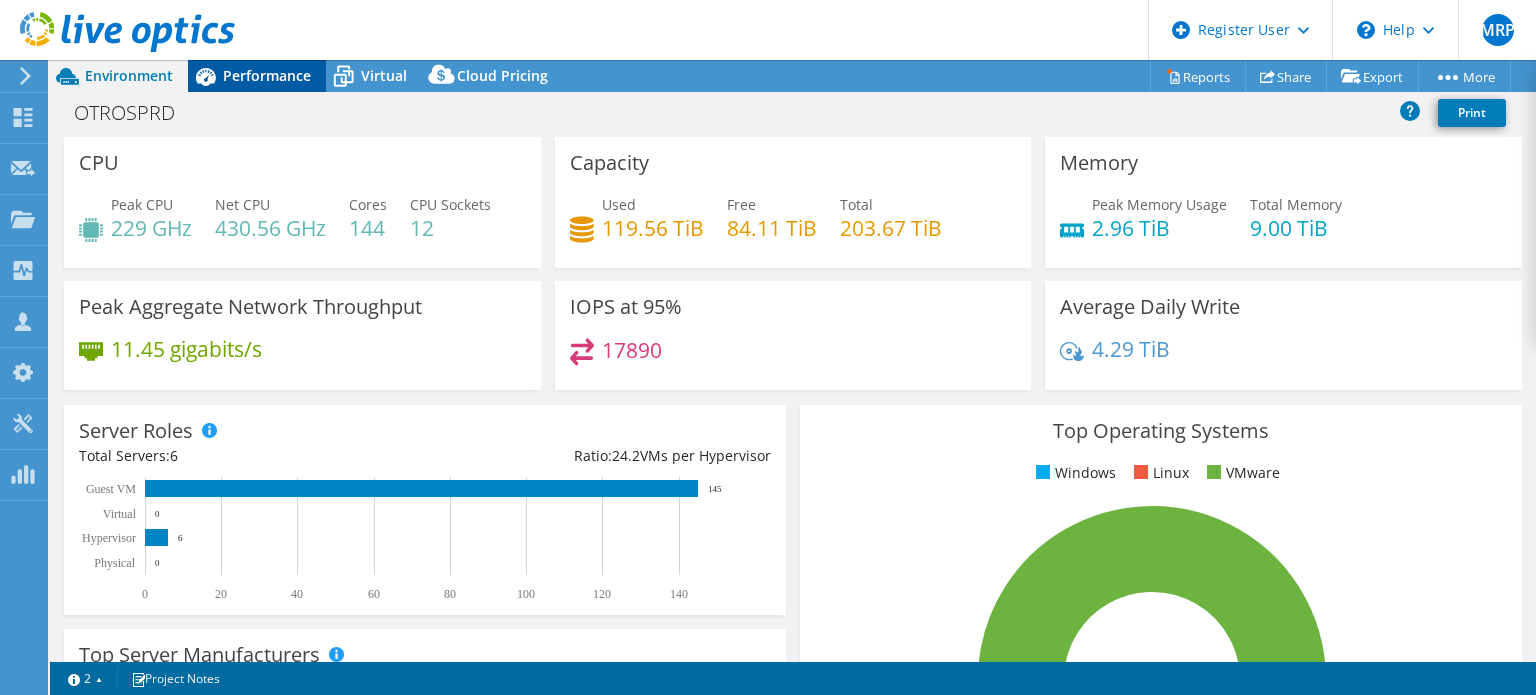 click on "Performance" at bounding box center [267, 75] 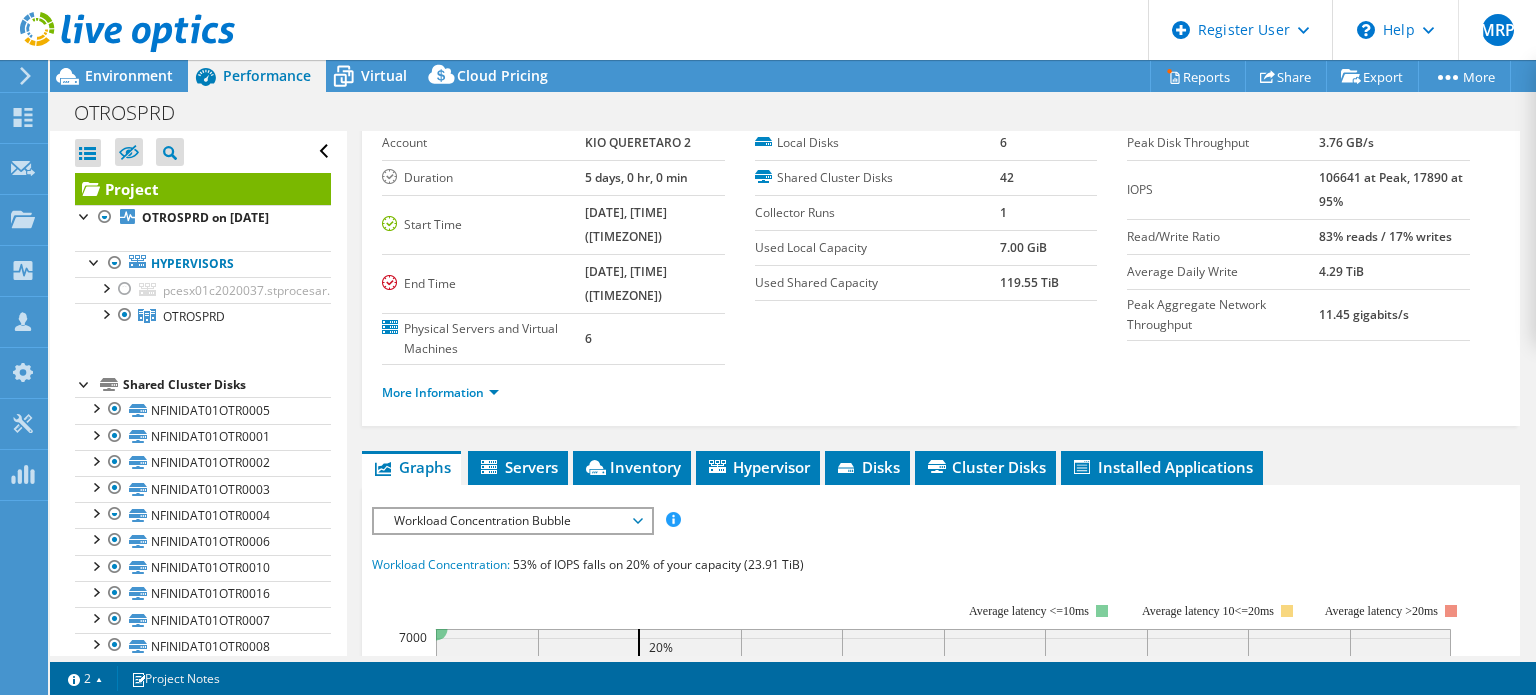 scroll, scrollTop: 102, scrollLeft: 0, axis: vertical 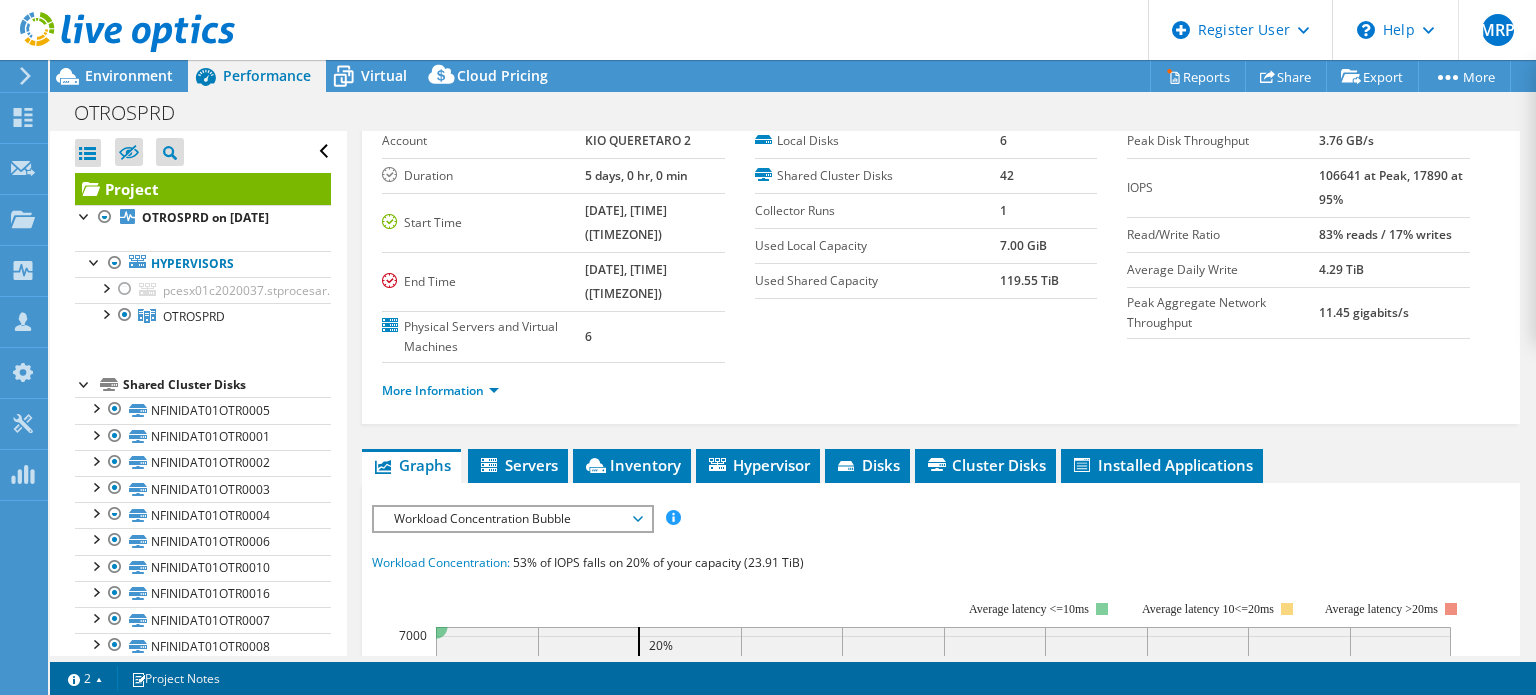 click on "Workload Concentration Bubble" at bounding box center [512, 519] 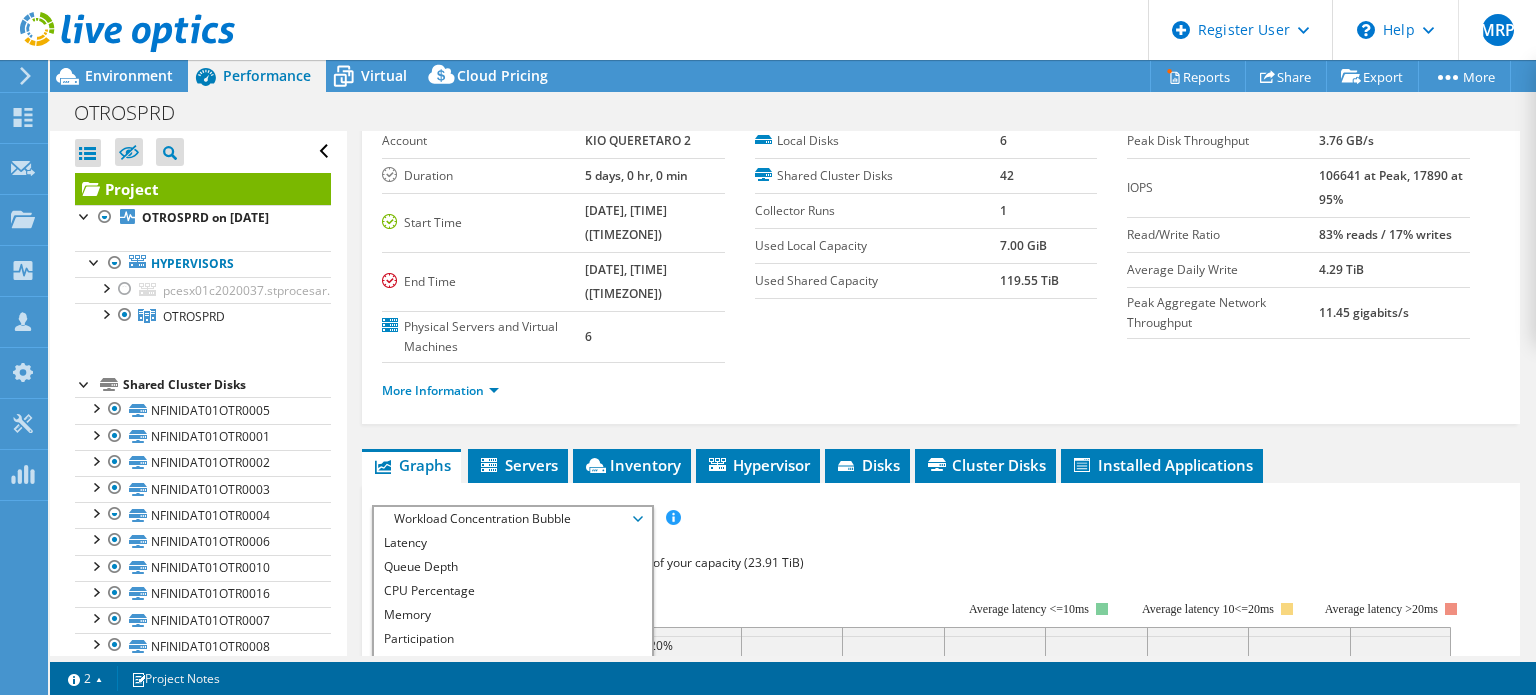 scroll, scrollTop: 71, scrollLeft: 0, axis: vertical 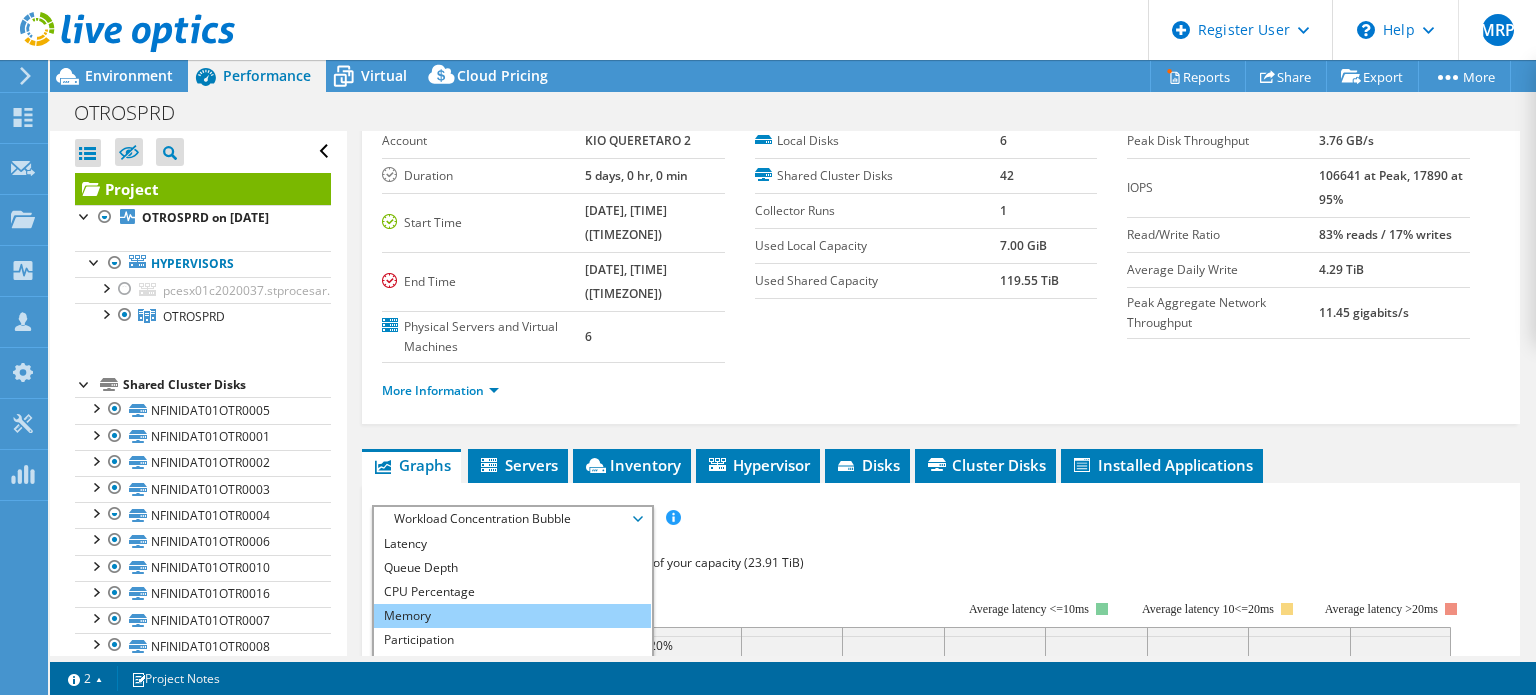click on "Memory" at bounding box center [512, 616] 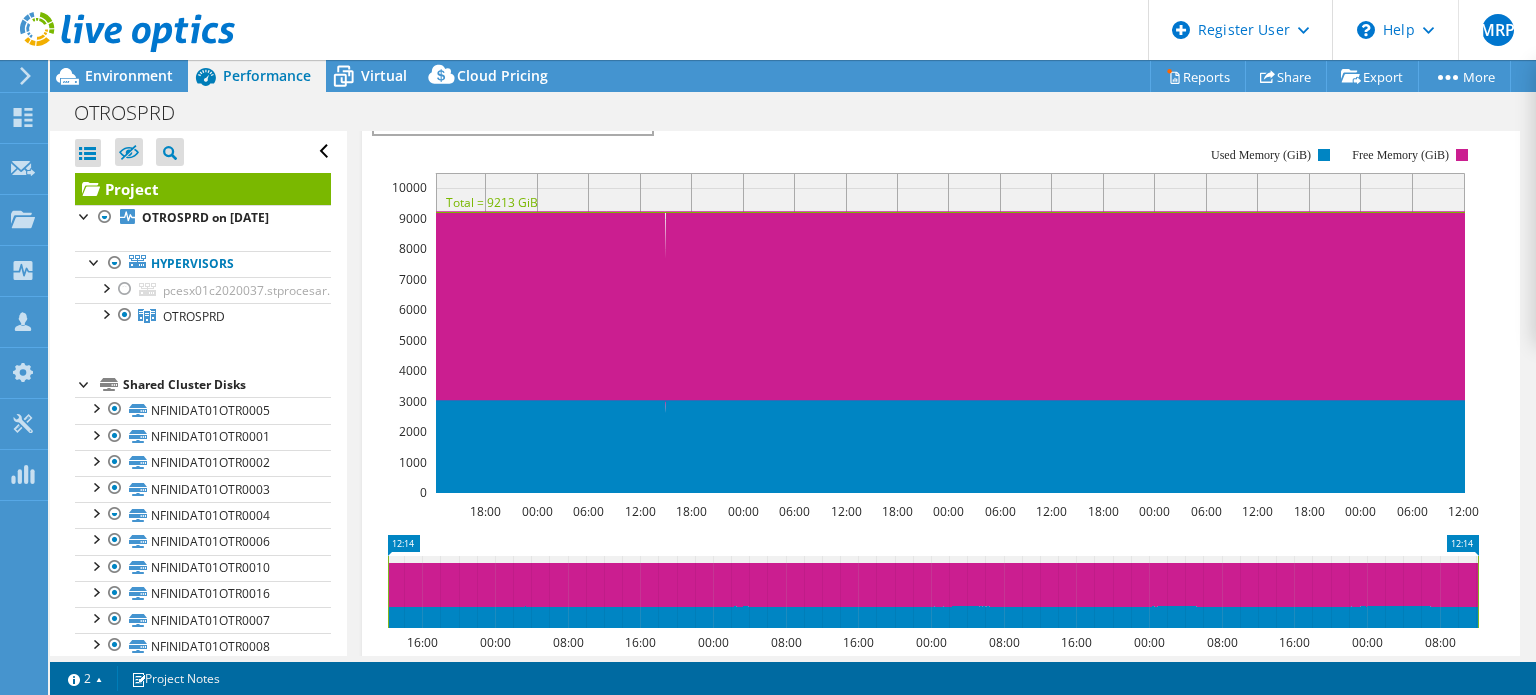 scroll, scrollTop: 498, scrollLeft: 0, axis: vertical 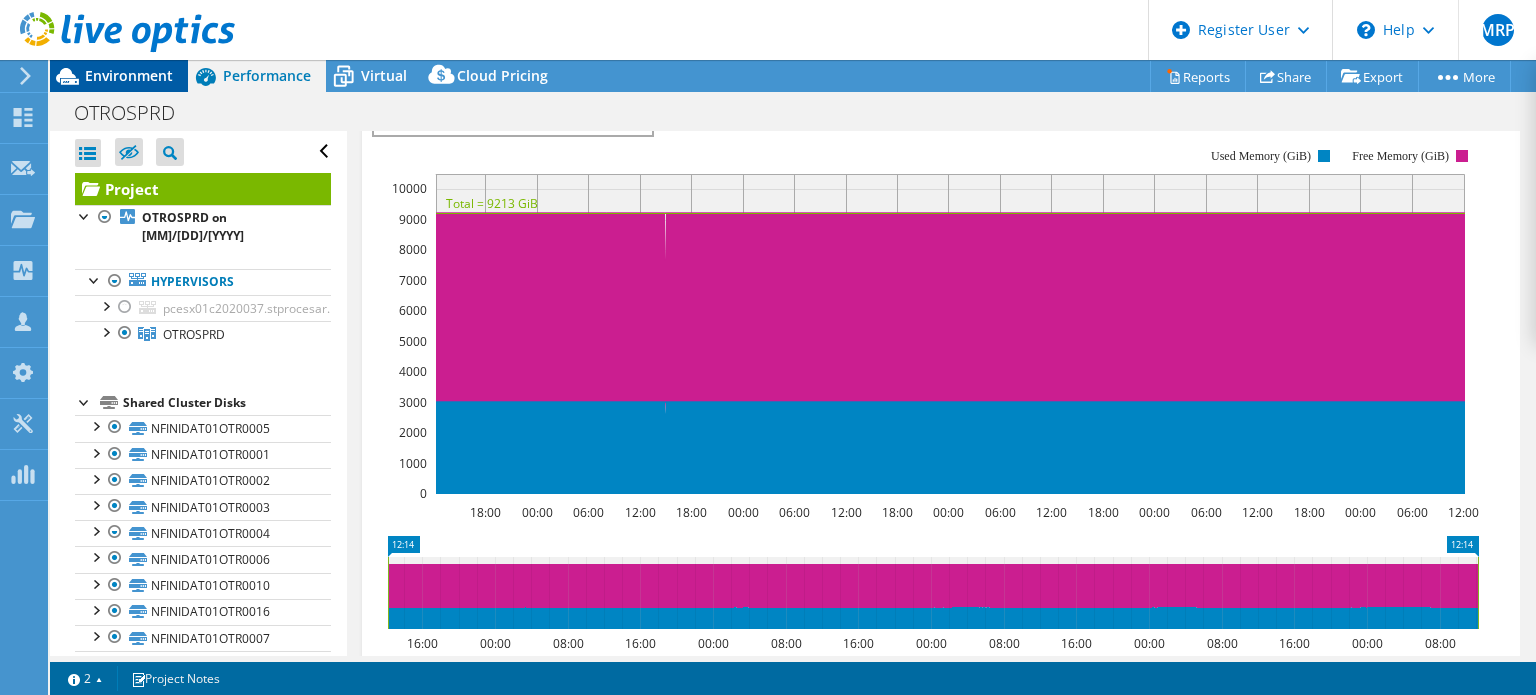 click on "Environment" at bounding box center [129, 75] 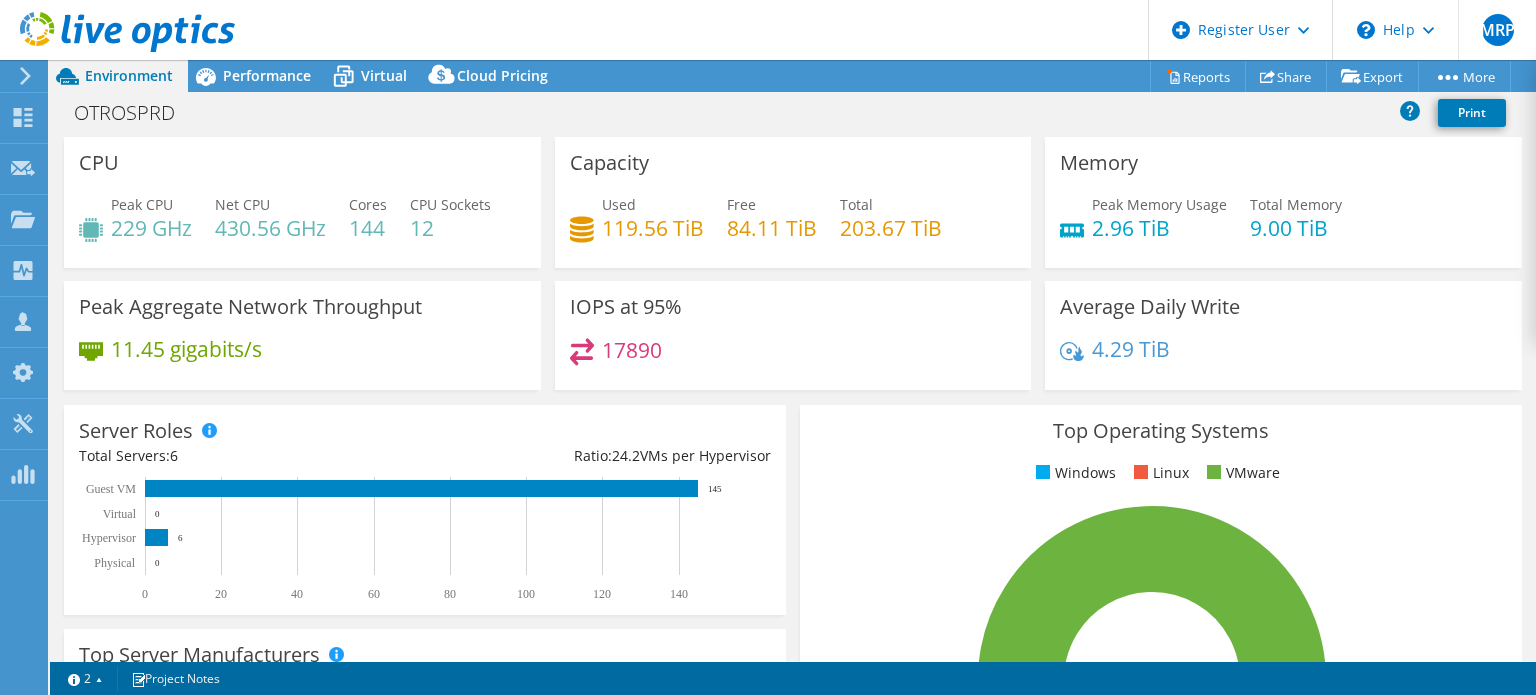 click at bounding box center [117, 33] 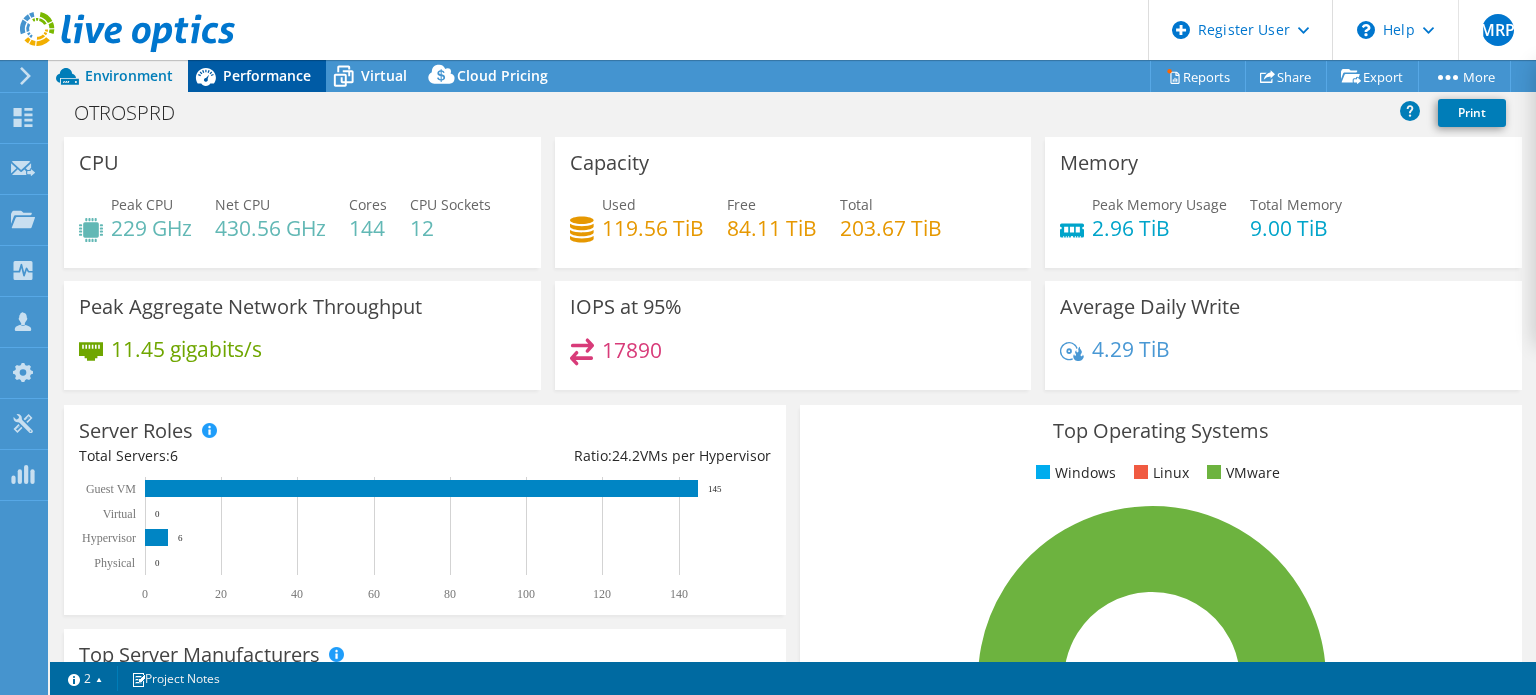 click on "Performance" at bounding box center (257, 76) 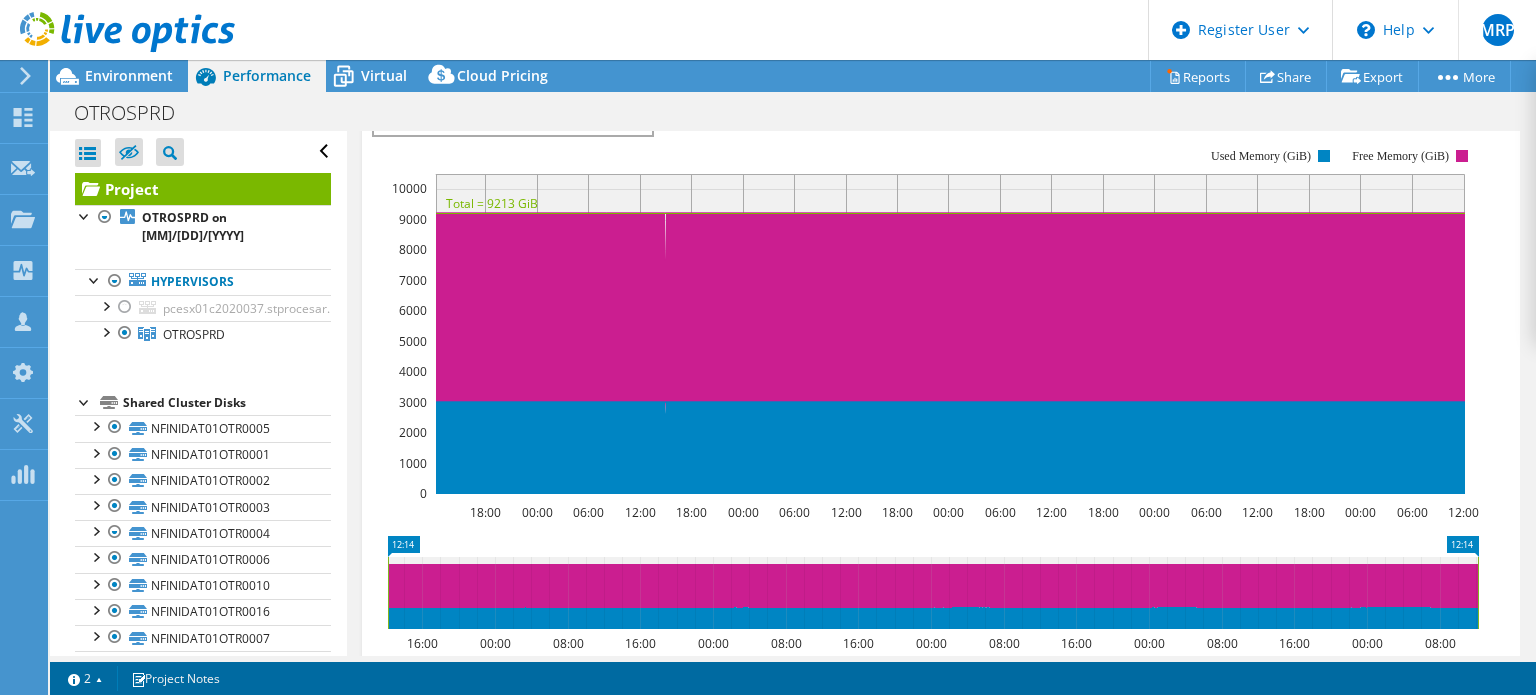 click on "Performance" at bounding box center [267, 75] 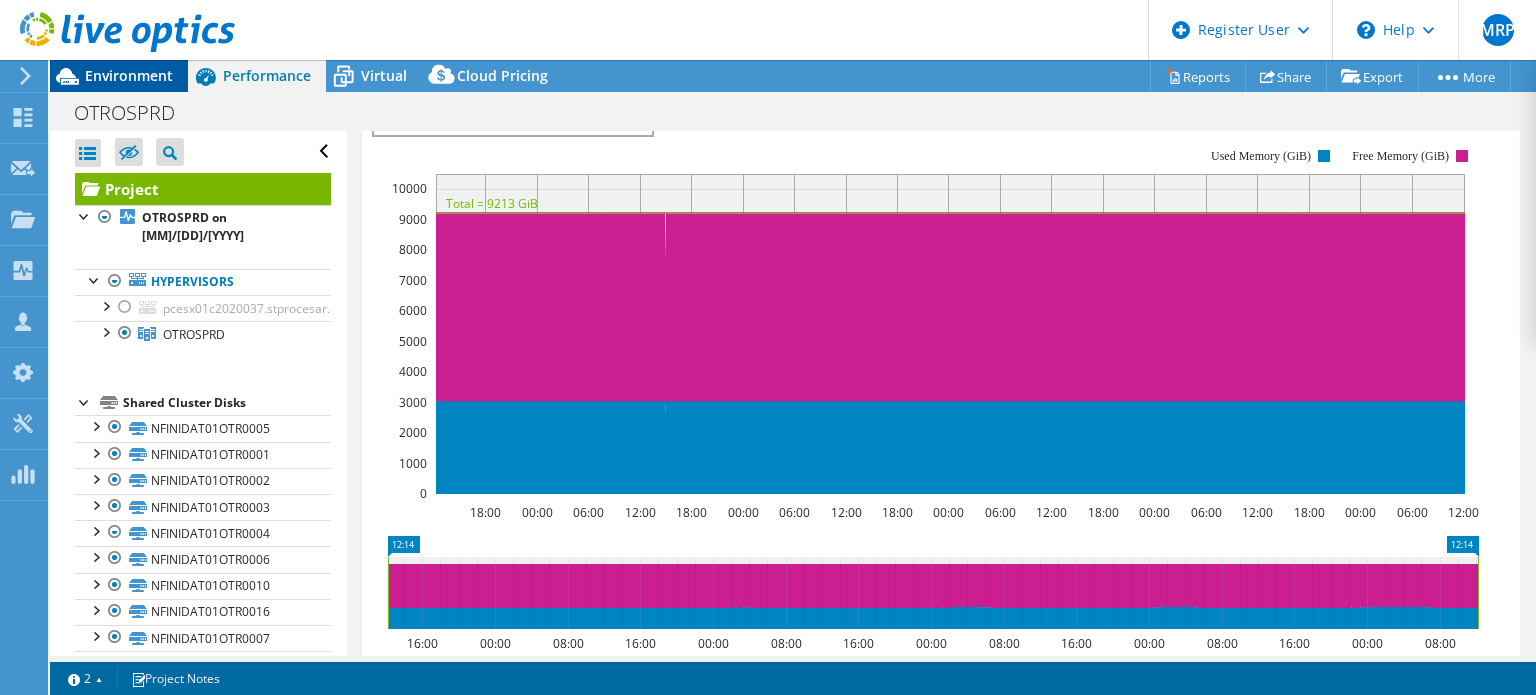 click on "Environment" at bounding box center (129, 75) 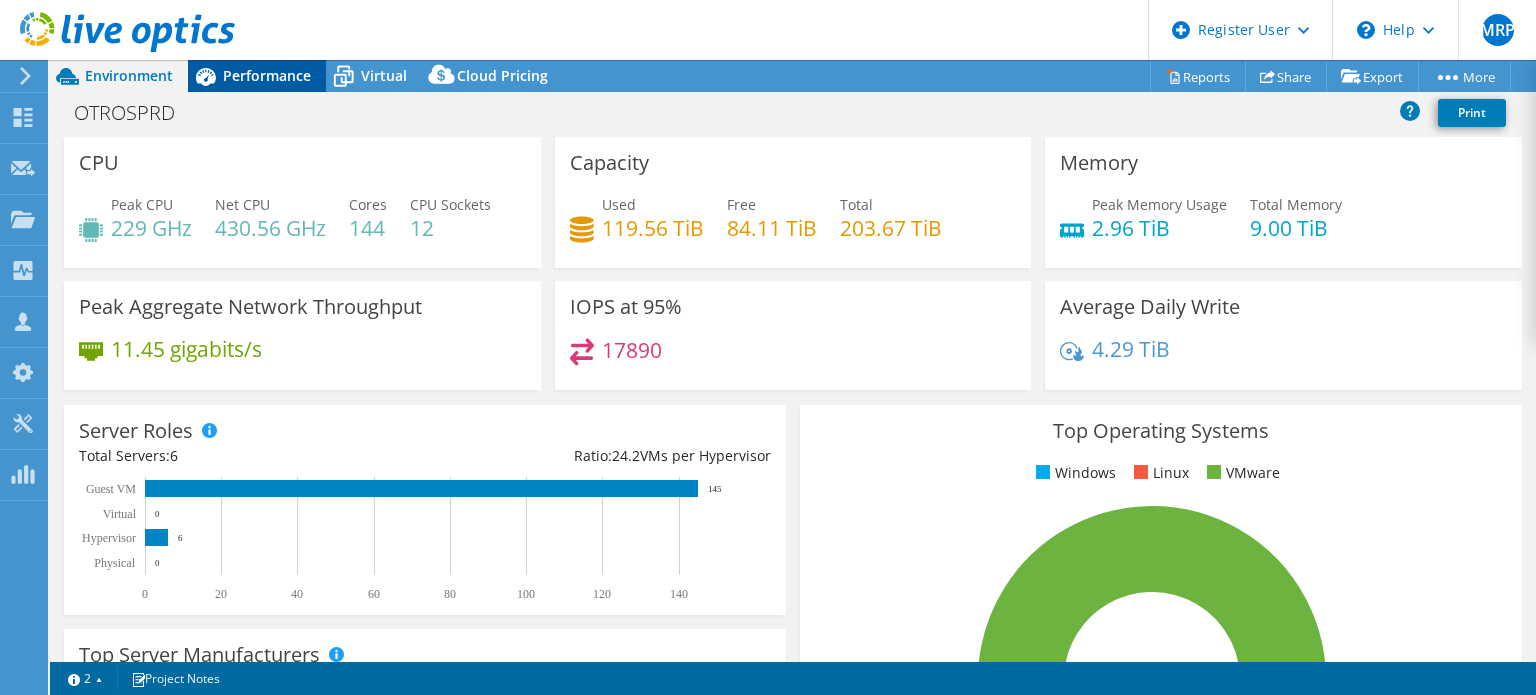 click on "Performance" at bounding box center [267, 75] 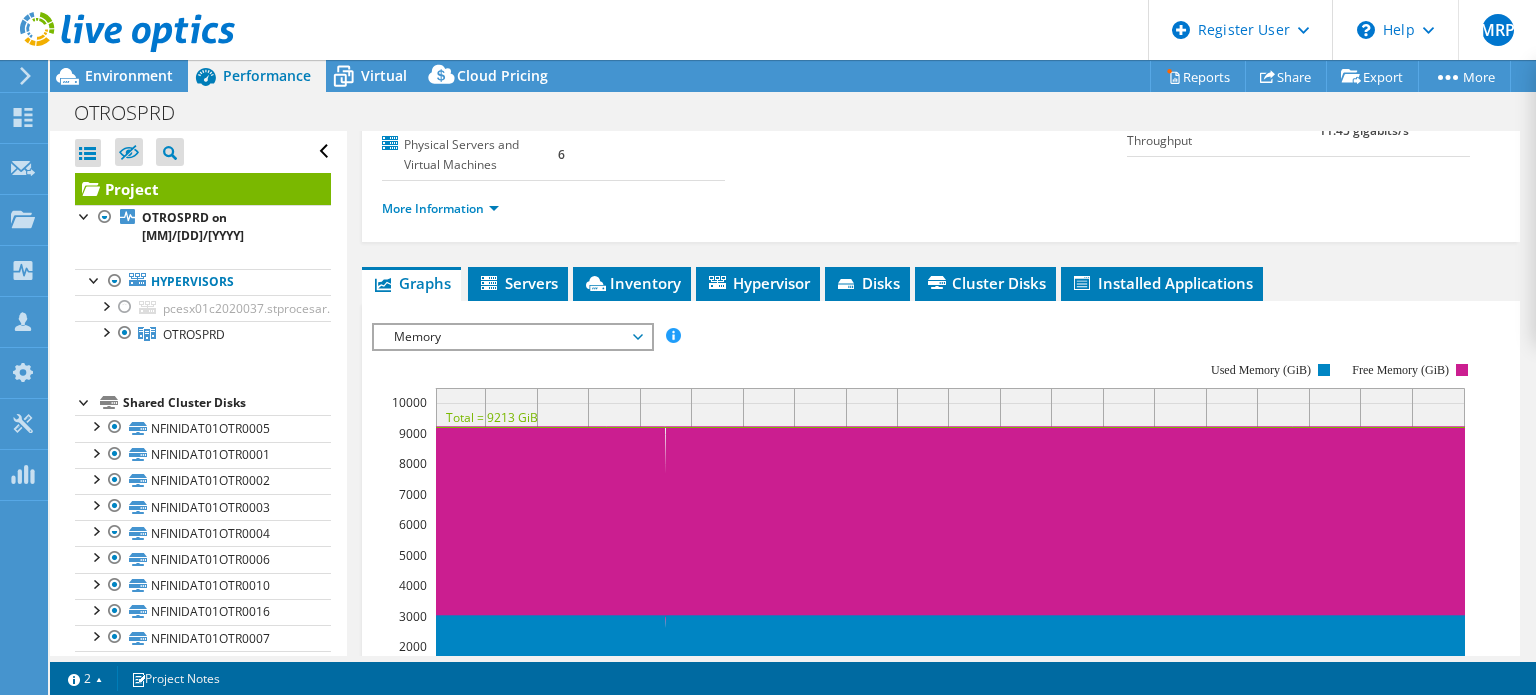 scroll, scrollTop: 258, scrollLeft: 0, axis: vertical 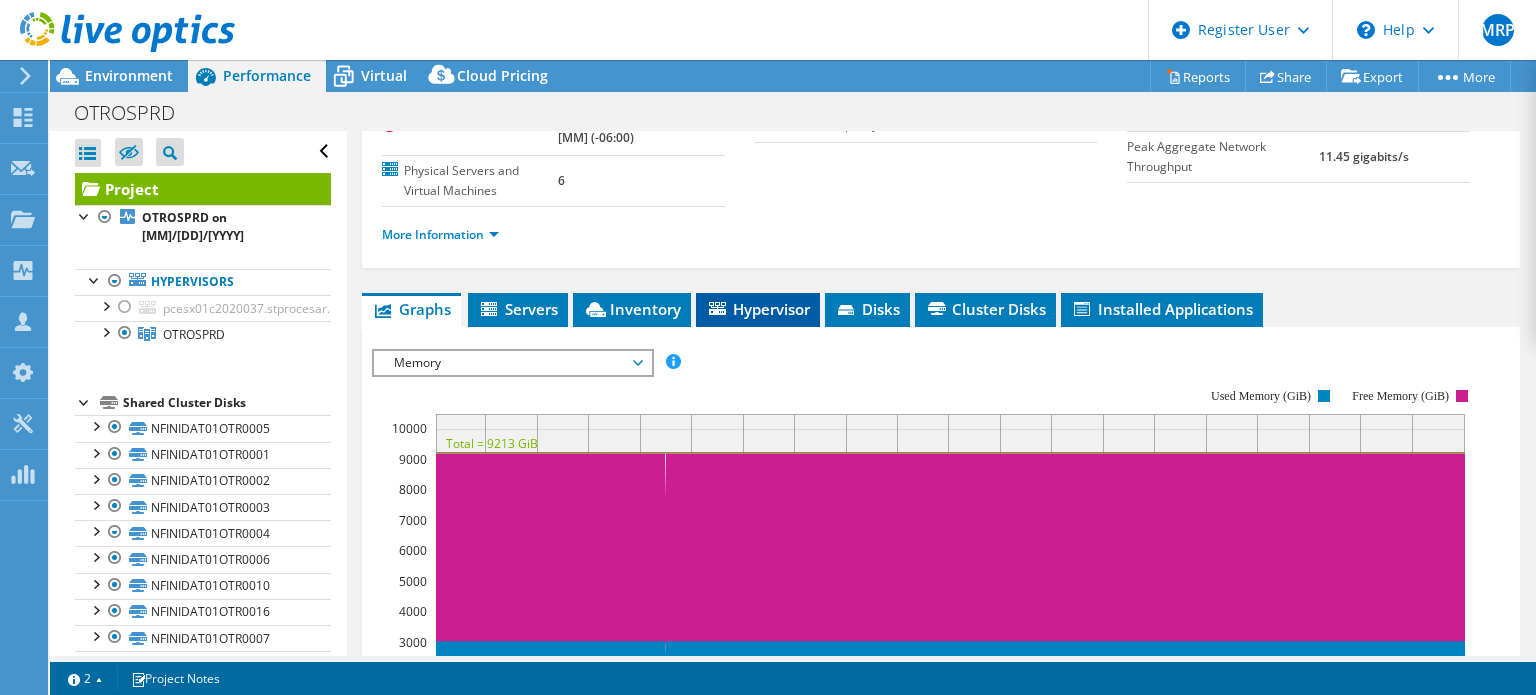 click on "Hypervisor" at bounding box center [758, 309] 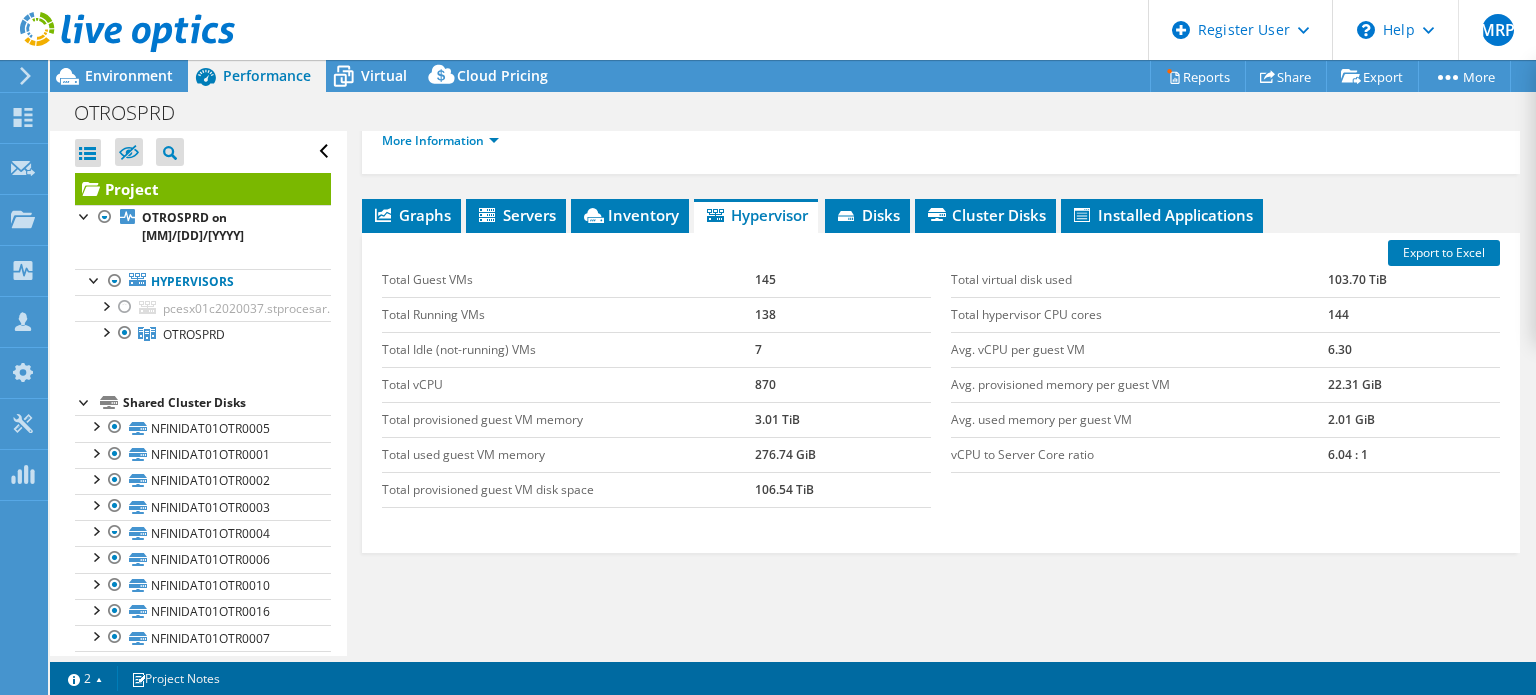 scroll, scrollTop: 353, scrollLeft: 0, axis: vertical 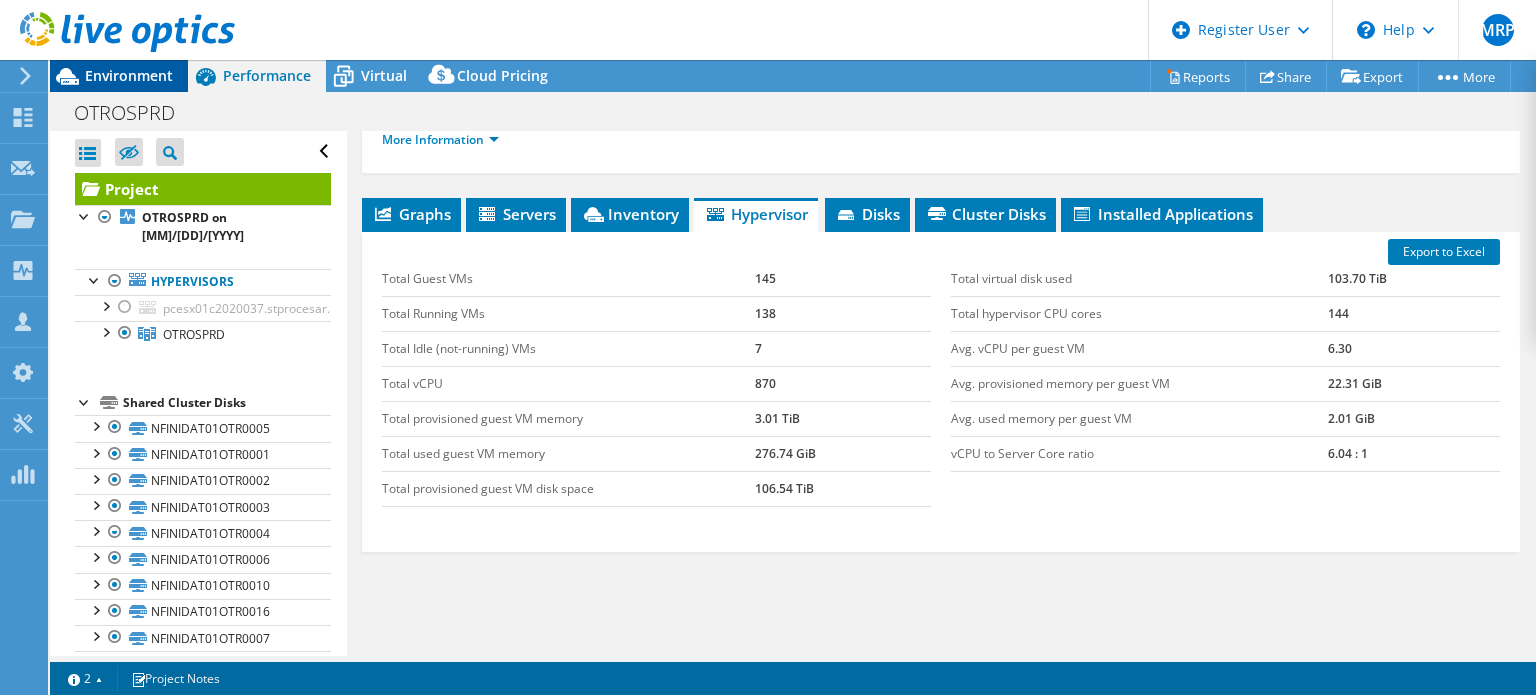 click on "Environment" at bounding box center (129, 75) 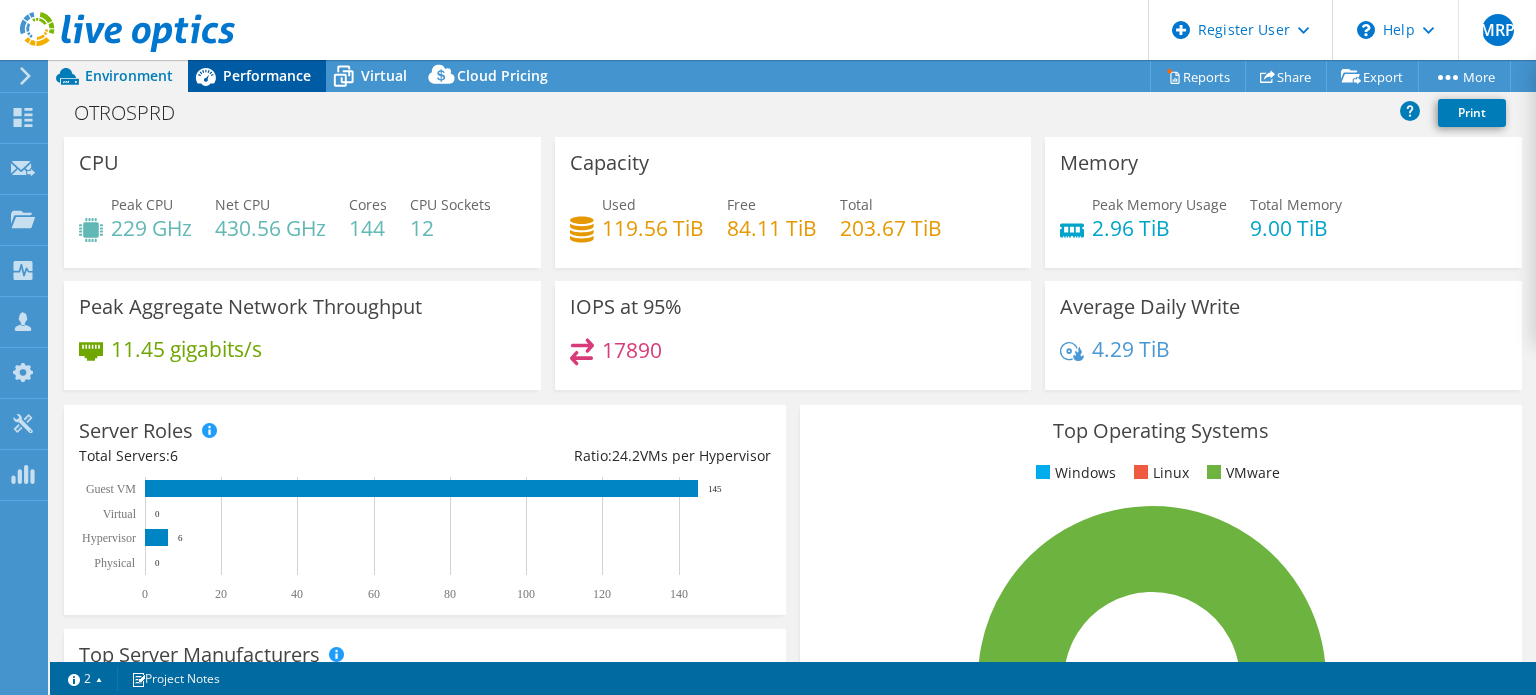 click on "Performance" at bounding box center (267, 75) 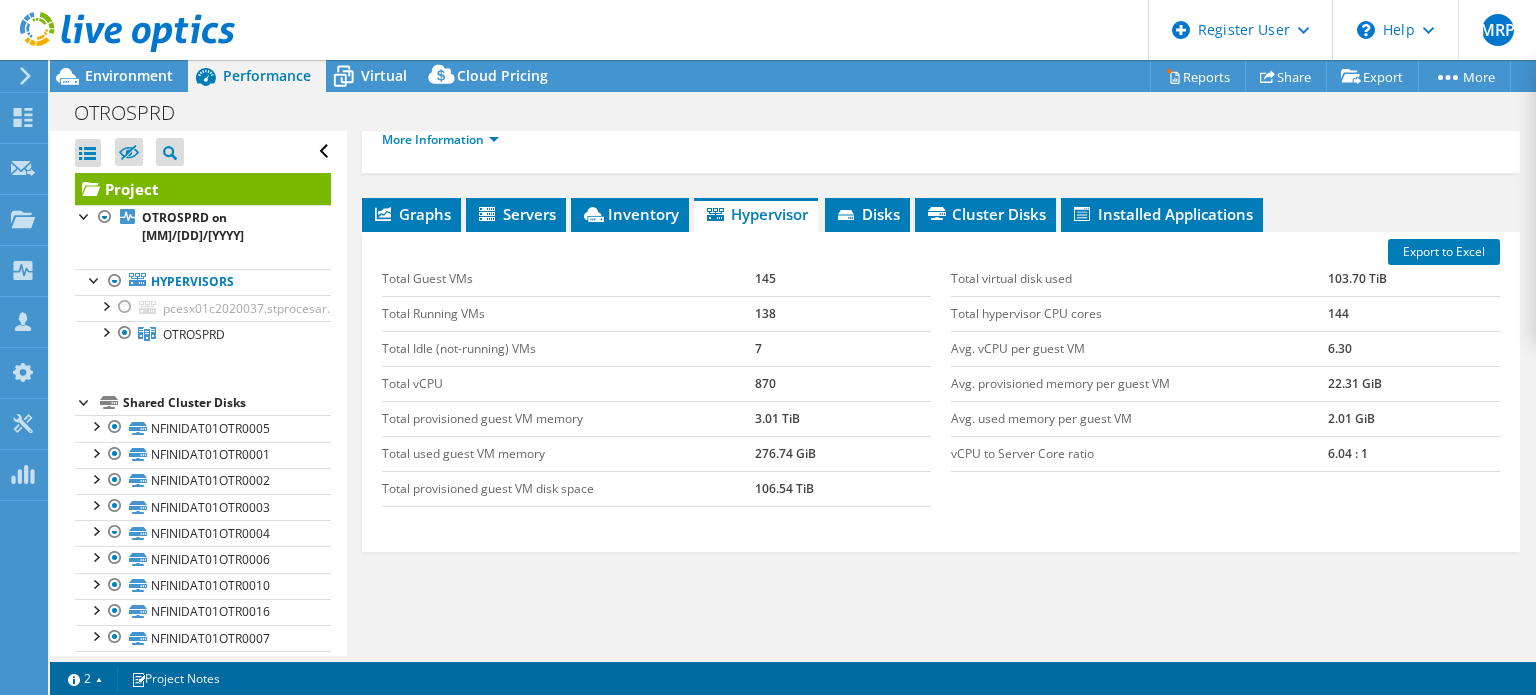 click on "Project
Details
Prepared for:
Rufino Martinez,  rmartinez@kio.tech
Account
KIO QUERETARO 2
Duration
5 days, 0 hr, 0 min
Start Time
07/14/2025, 12:14 (-06:00)
End Time
07/19/2025, 12:14 (-06:00)
6" at bounding box center (941, 255) 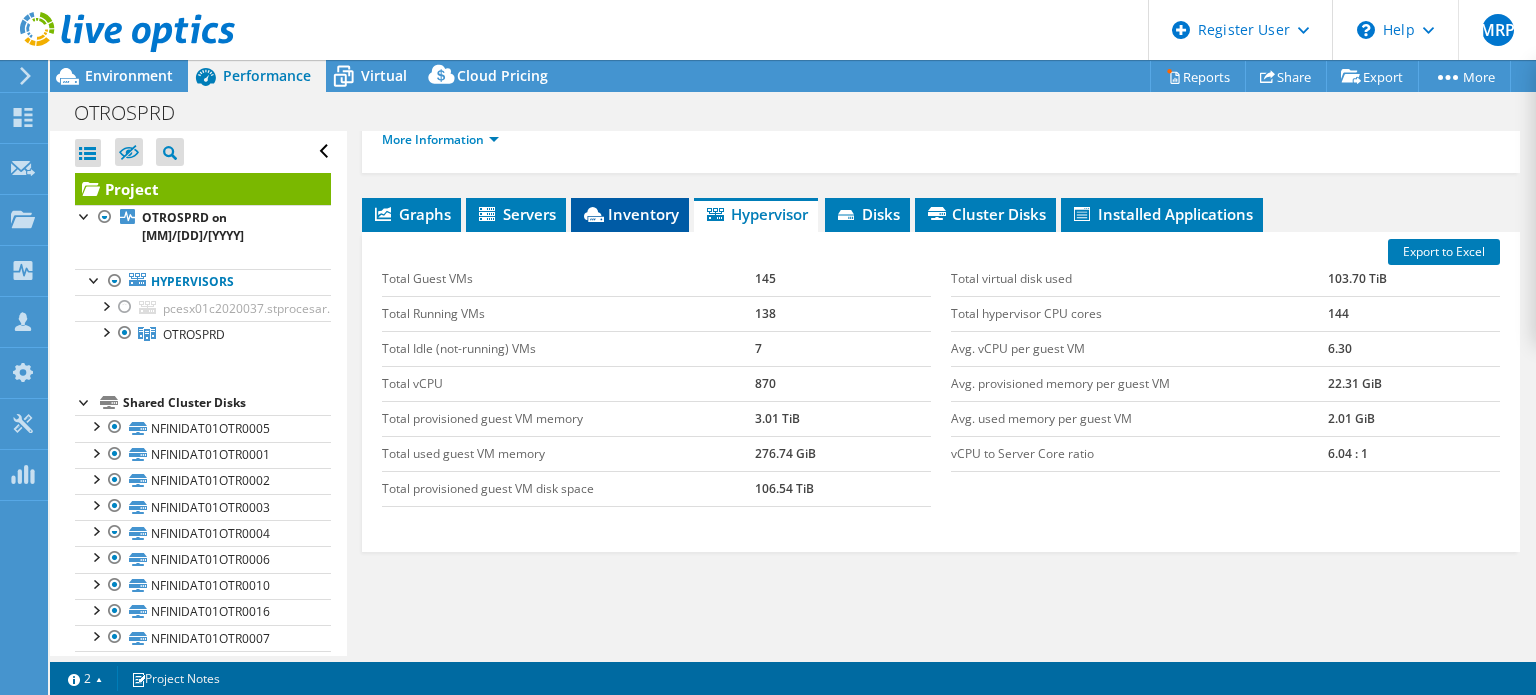 click on "Inventory" at bounding box center [630, 214] 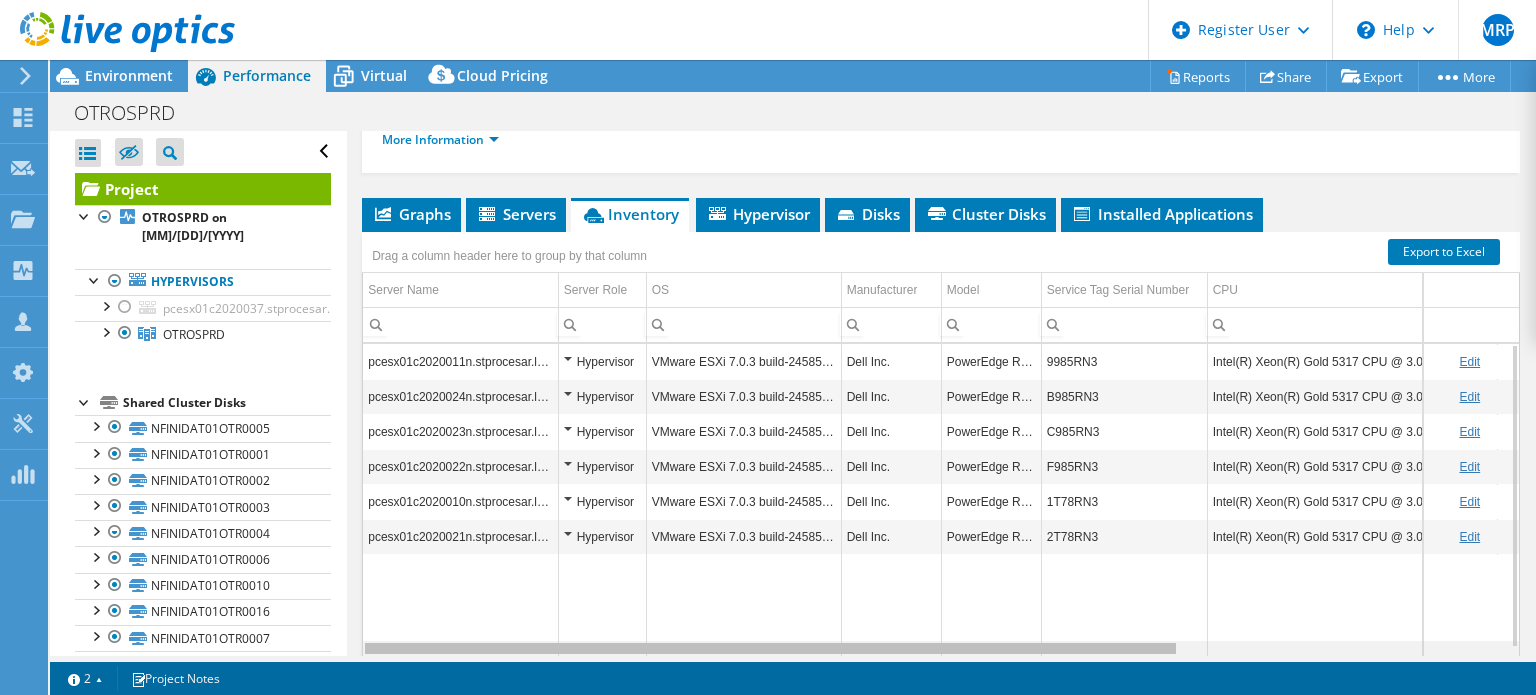 scroll, scrollTop: 0, scrollLeft: 66, axis: horizontal 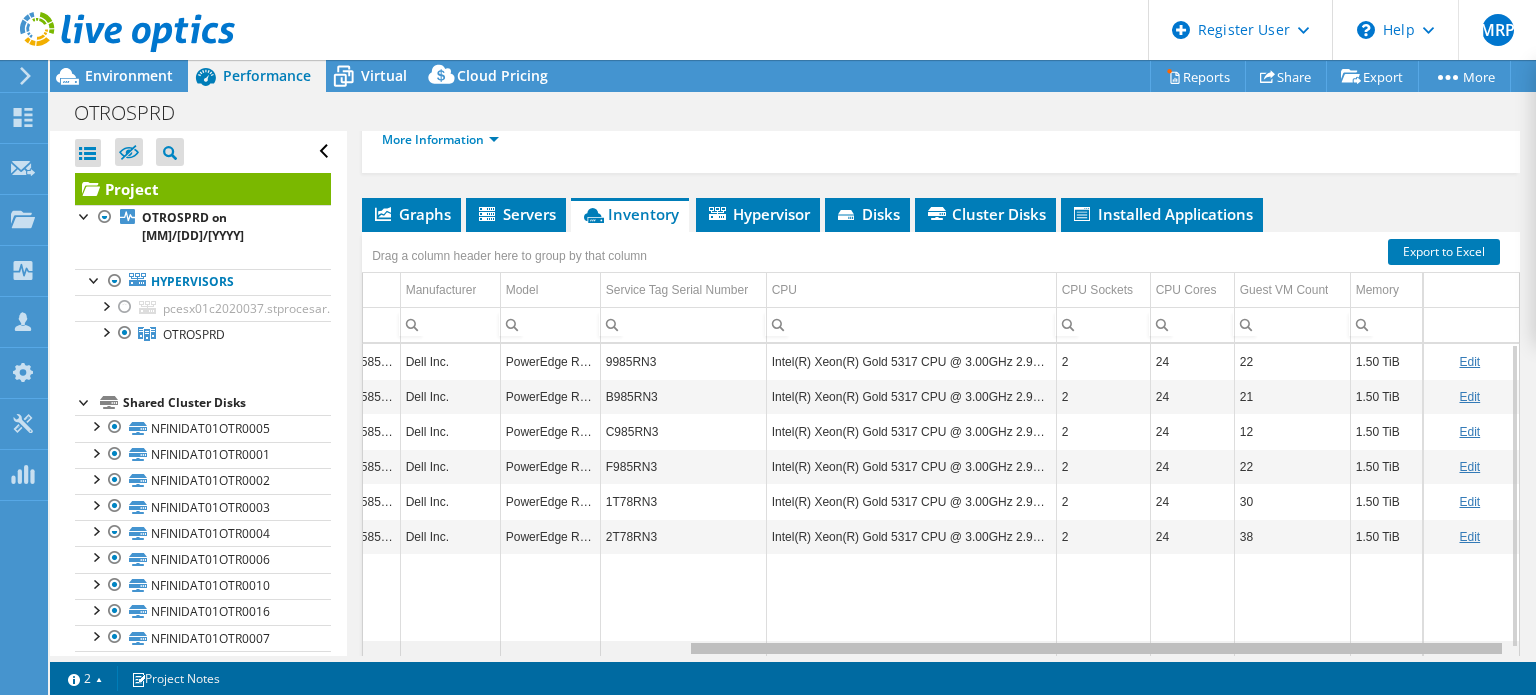 drag, startPoint x: 1083, startPoint y: 646, endPoint x: 1441, endPoint y: 645, distance: 358.0014 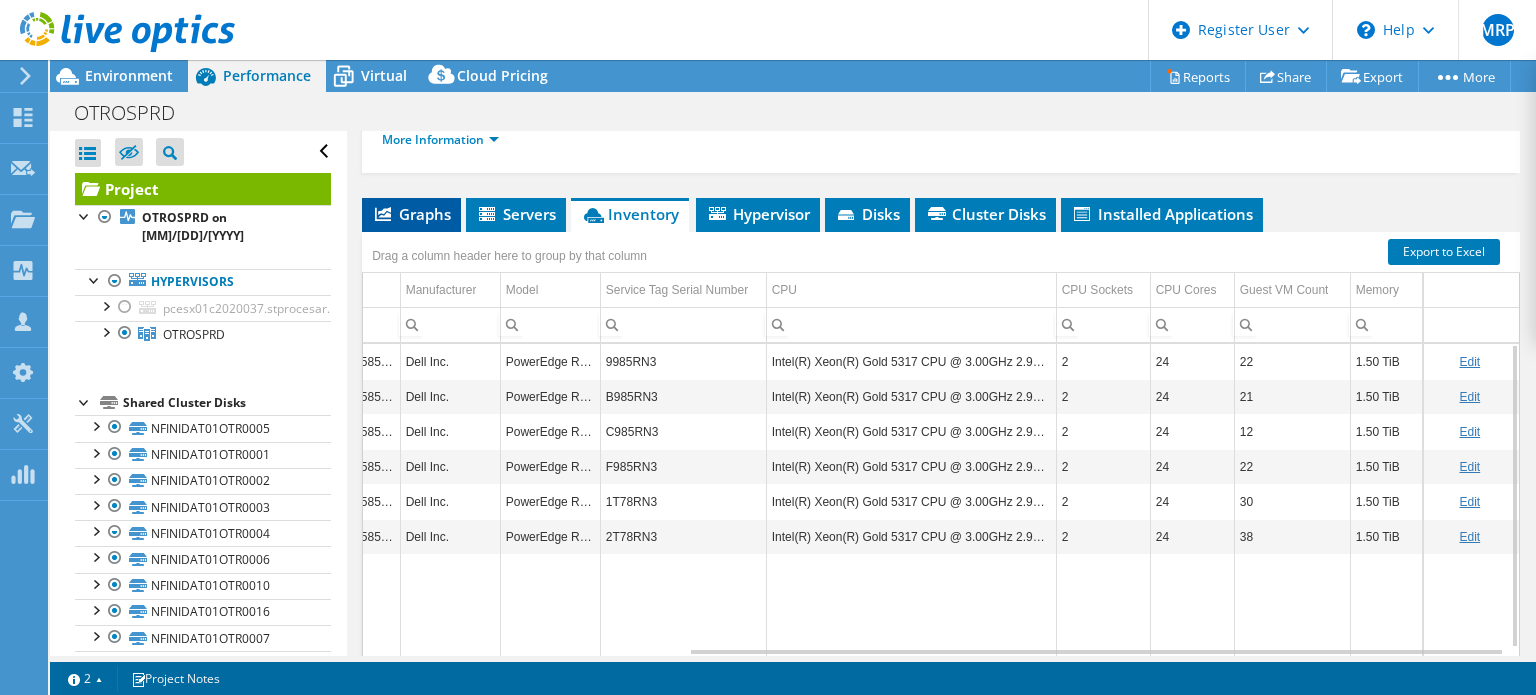 click on "Graphs" at bounding box center [411, 214] 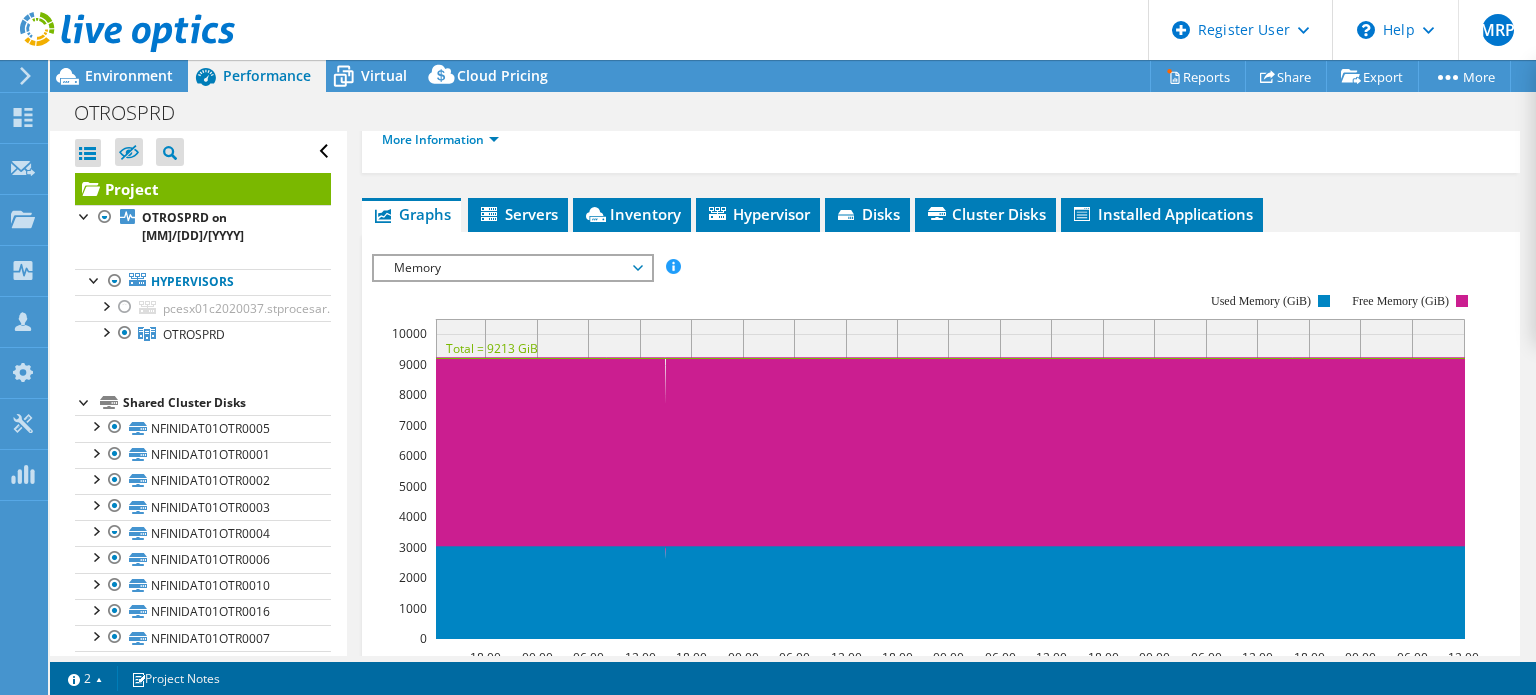 click on "Memory" at bounding box center (512, 268) 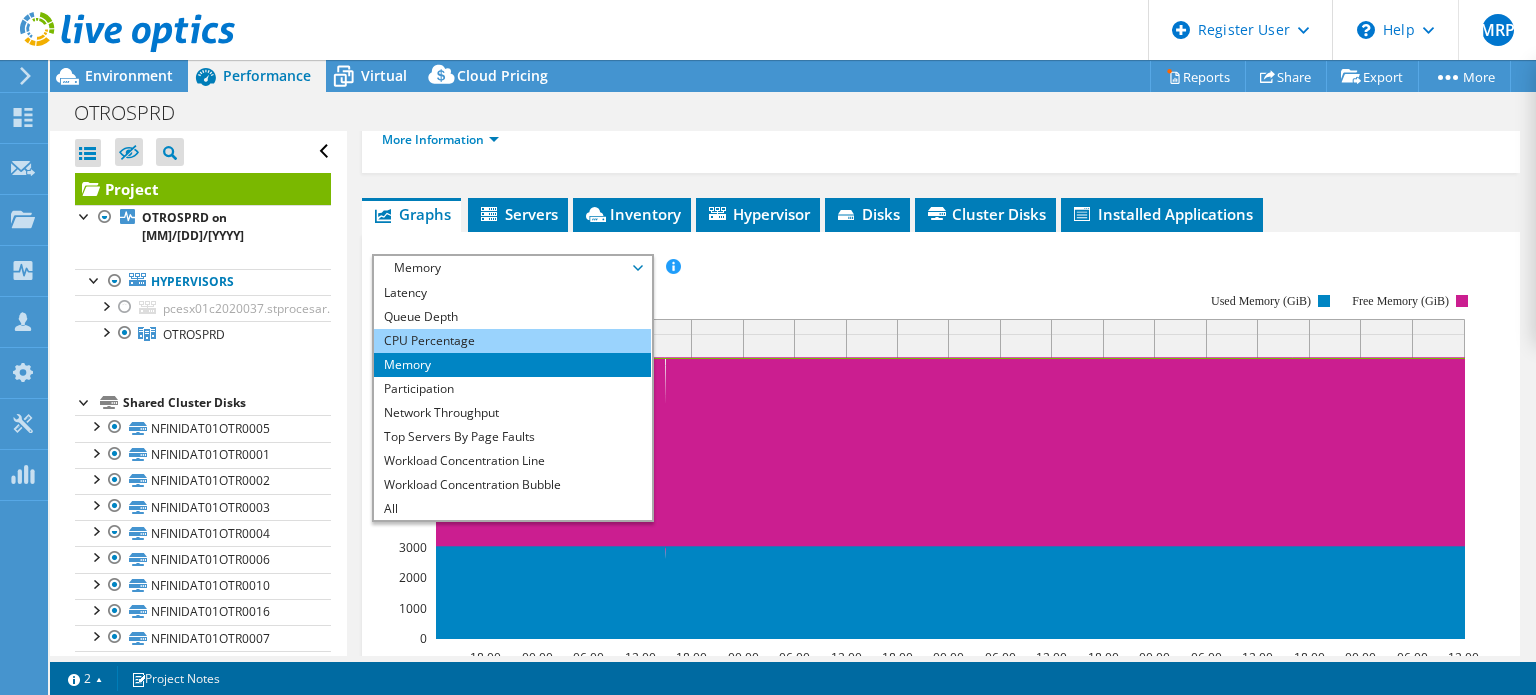 click on "CPU Percentage" at bounding box center [512, 341] 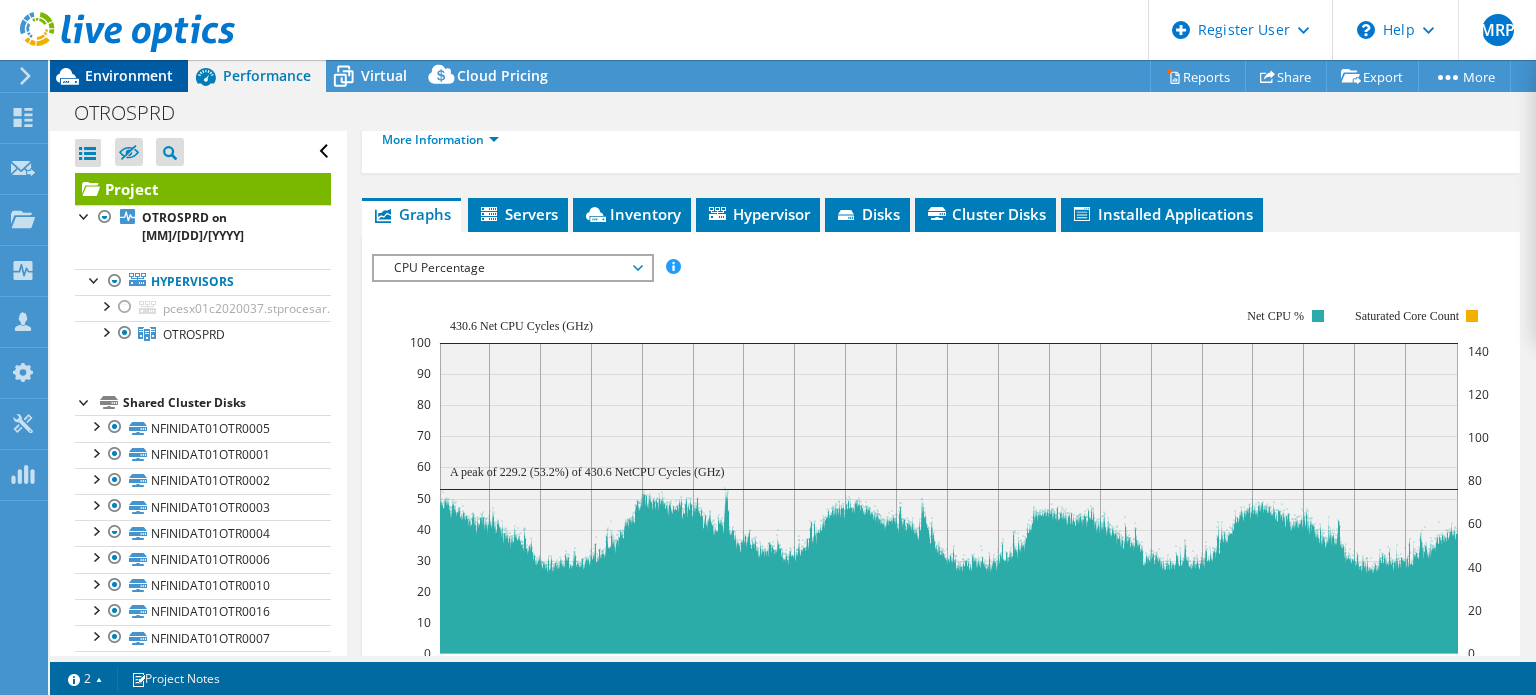 click on "Environment" at bounding box center (129, 75) 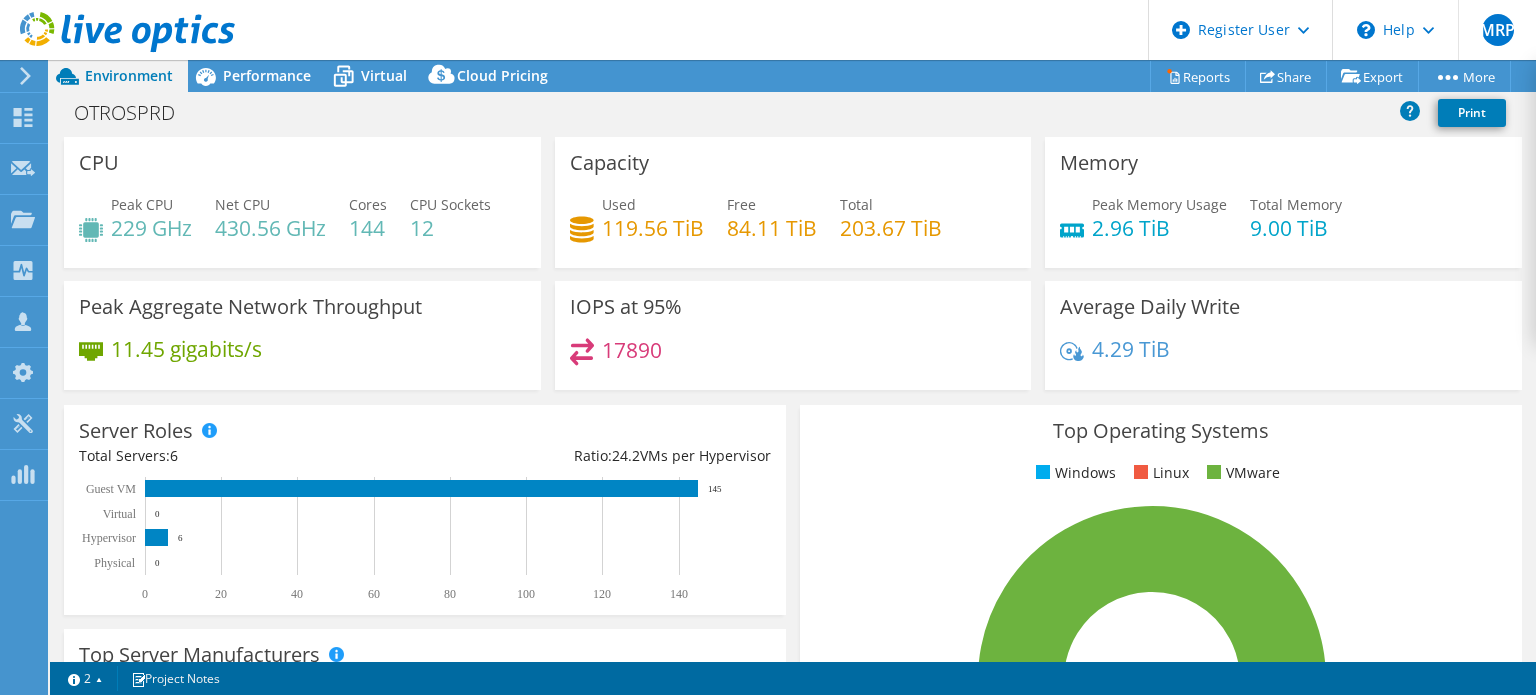 click on "Server Roles
Physical Servers represent bare metal servers that were targets of the collector run.
Virtual servers represent targets of a collector run where the system was identified as a virtual machine.
Hypervisor Servers are targets of a collection identified to be hosting guest virtual machines.
Guest Virtual Machines are a count of virtual machines reported by each hypervisor server.
*Live Optics does not capture direct performance information from Guest VMs, unless the Guest VM is added directly in the collector as a remote server target.  In this latter case, the directly monitored system will be listed as Virtual.  However, performance from servers marked as Guest VMs will be captured indirectly in the activity on the hosts.
Total Servers:  6 Ratio:  24.2 0" at bounding box center [425, 510] 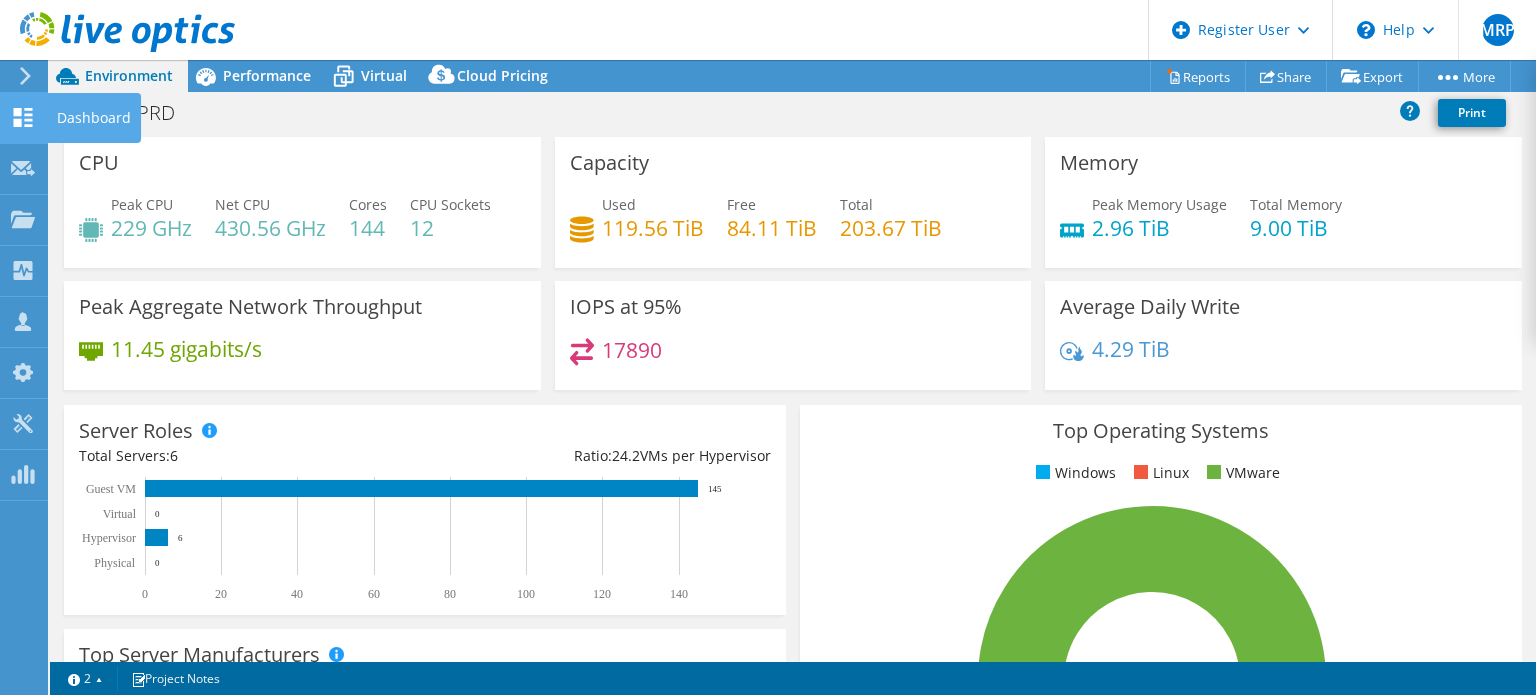click 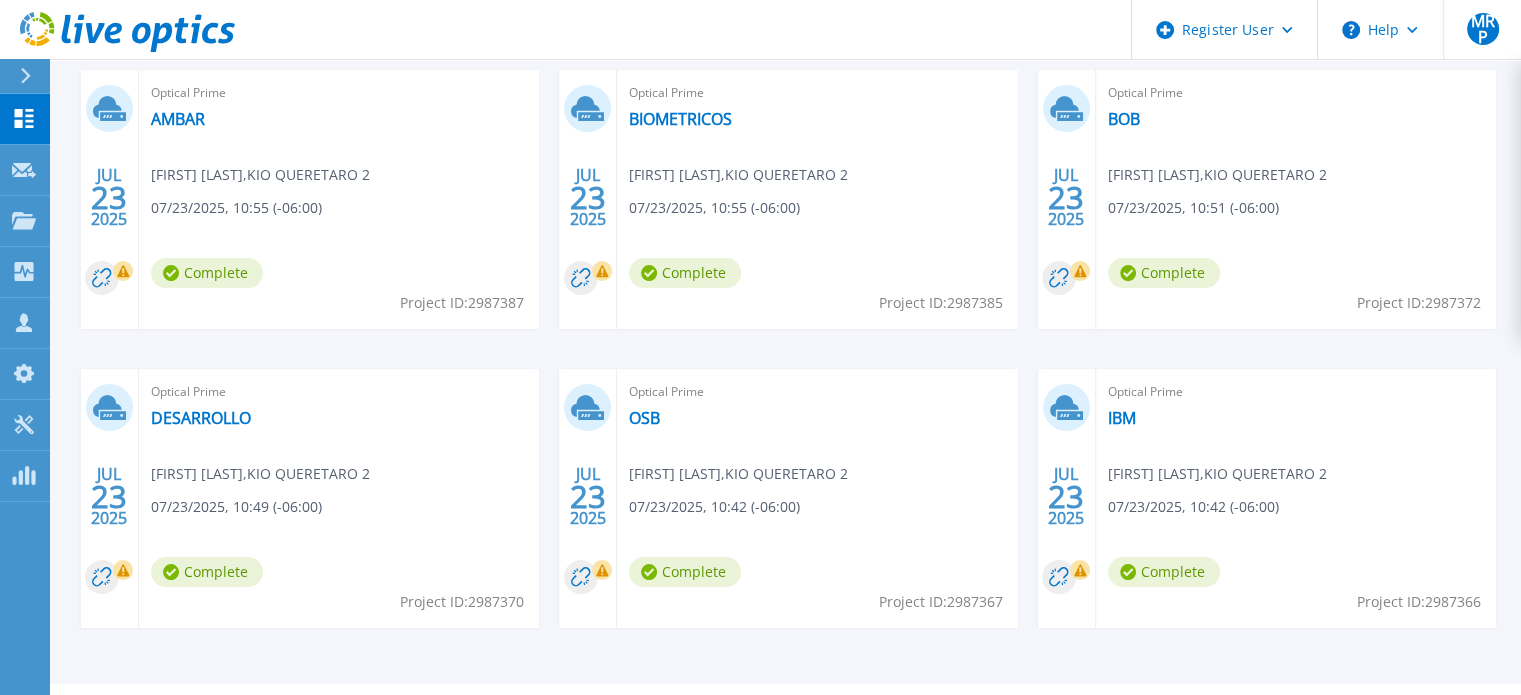 scroll, scrollTop: 412, scrollLeft: 0, axis: vertical 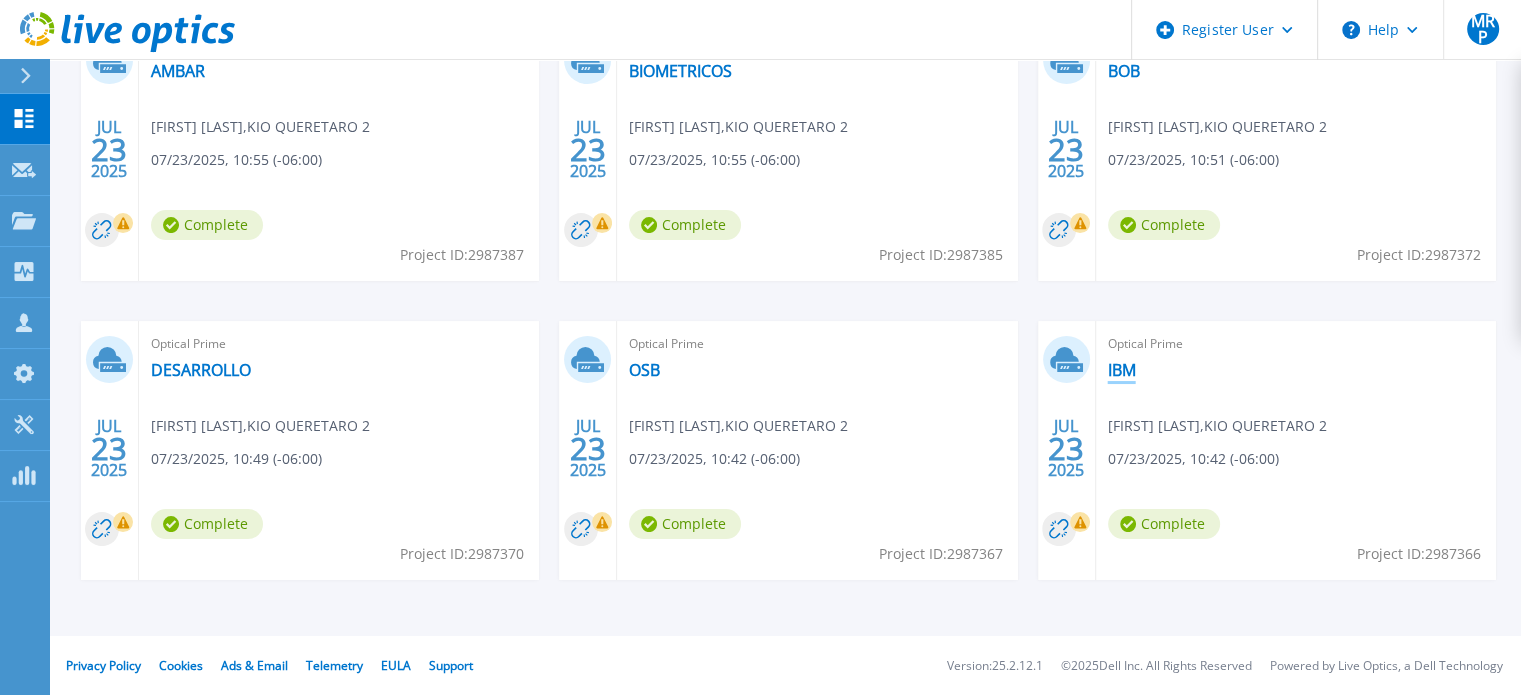 click on "IBM" at bounding box center (1122, 370) 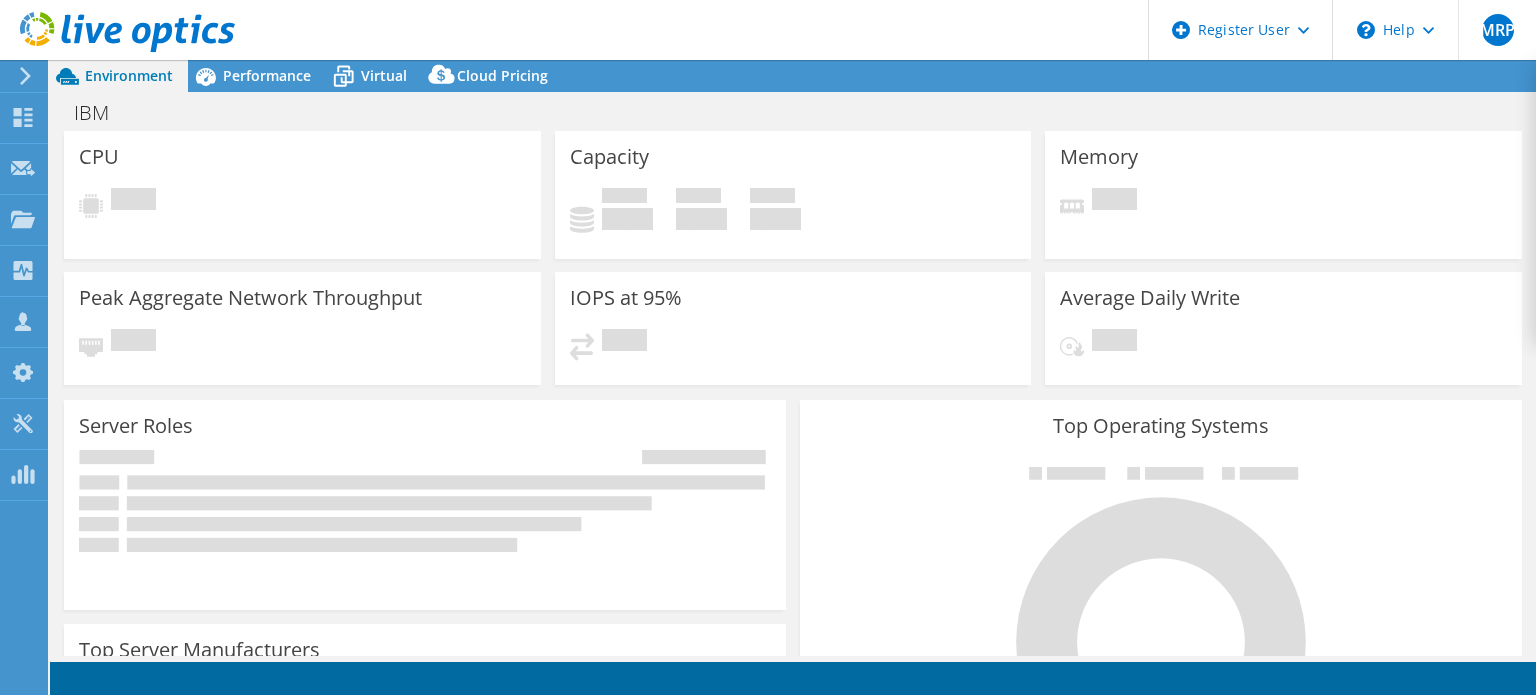 scroll, scrollTop: 0, scrollLeft: 0, axis: both 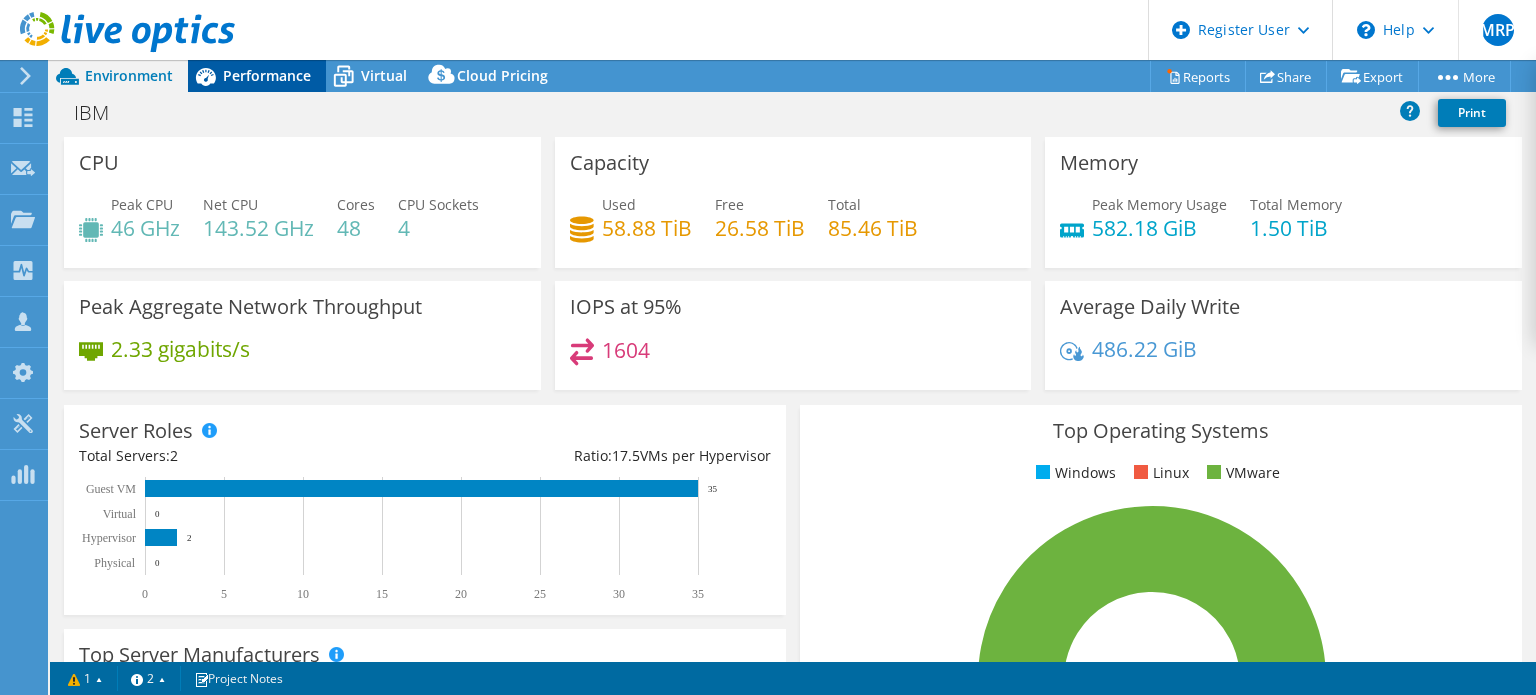 click on "Performance" at bounding box center (267, 75) 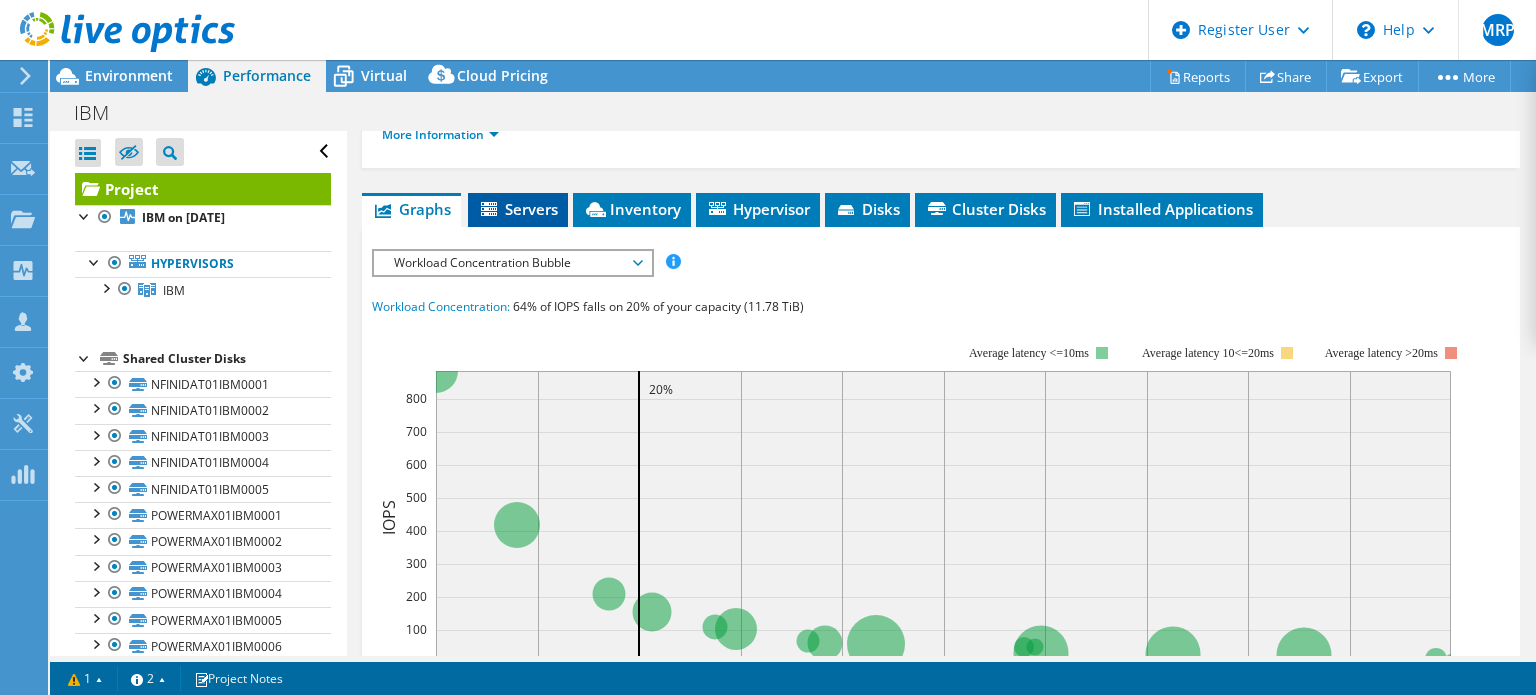 scroll, scrollTop: 366, scrollLeft: 0, axis: vertical 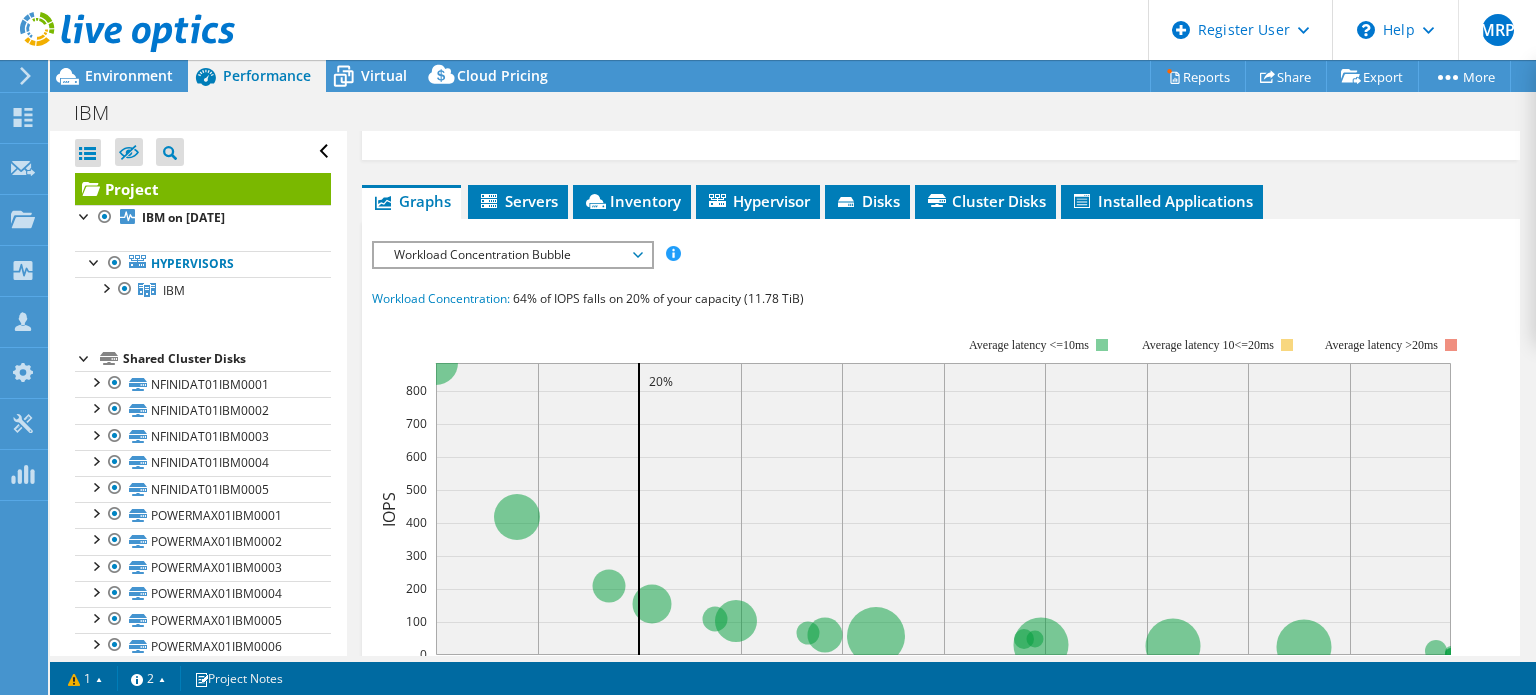 click on "Workload Concentration Bubble" at bounding box center (512, 255) 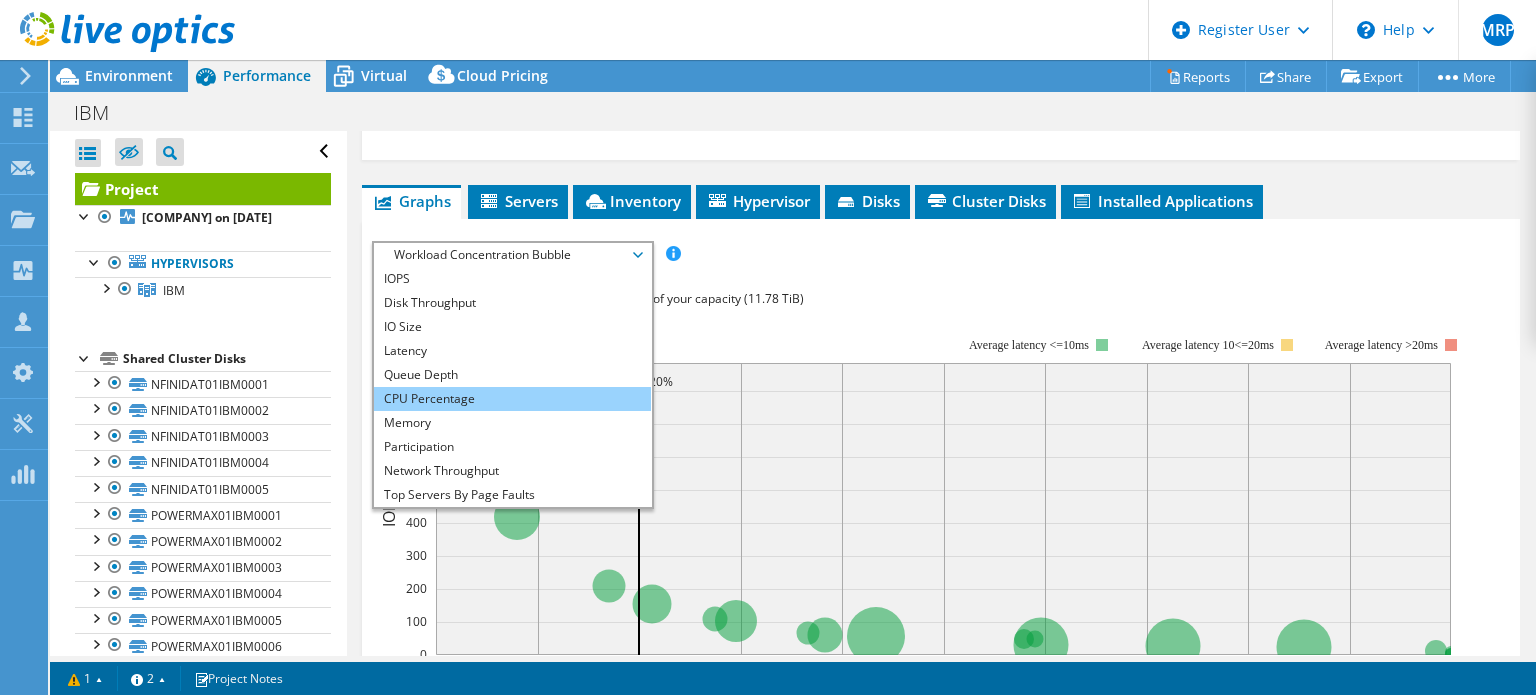 click on "CPU Percentage" at bounding box center (512, 399) 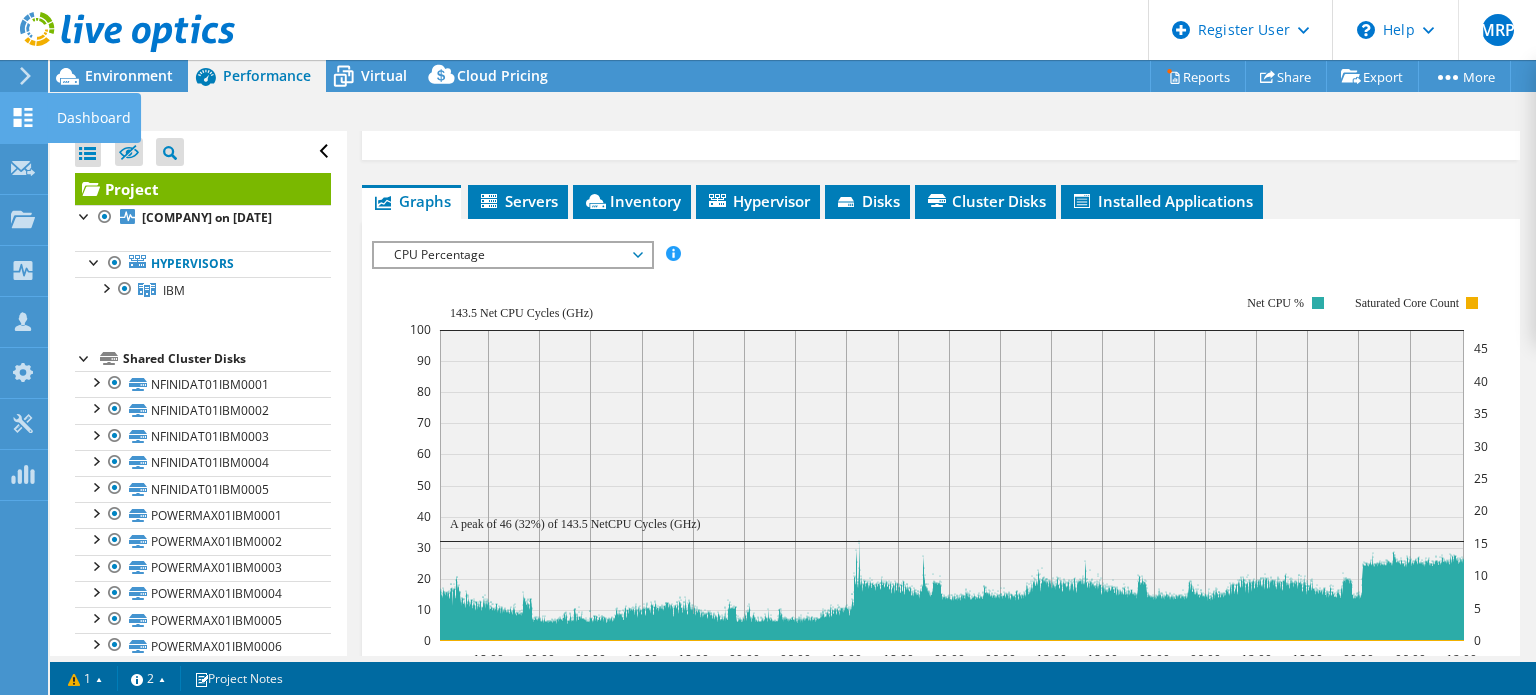 click 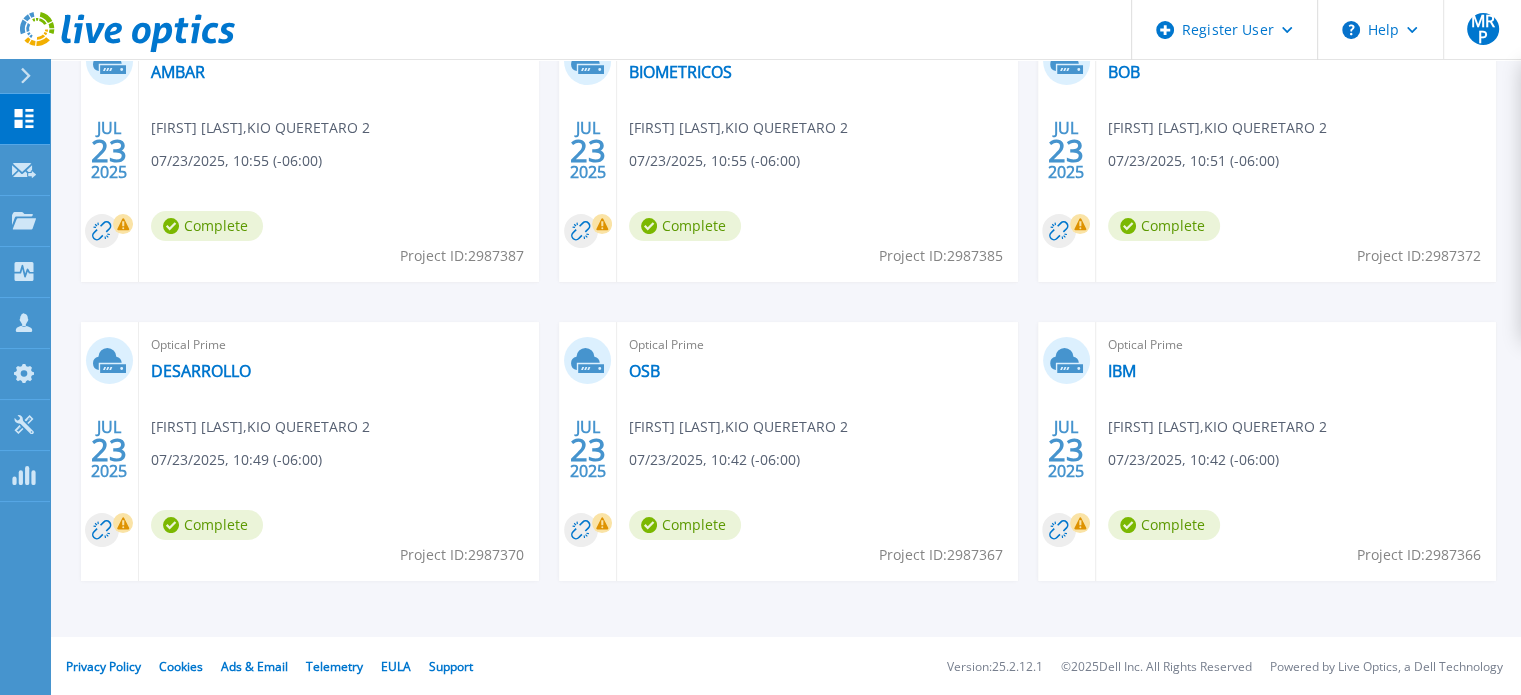 scroll, scrollTop: 412, scrollLeft: 0, axis: vertical 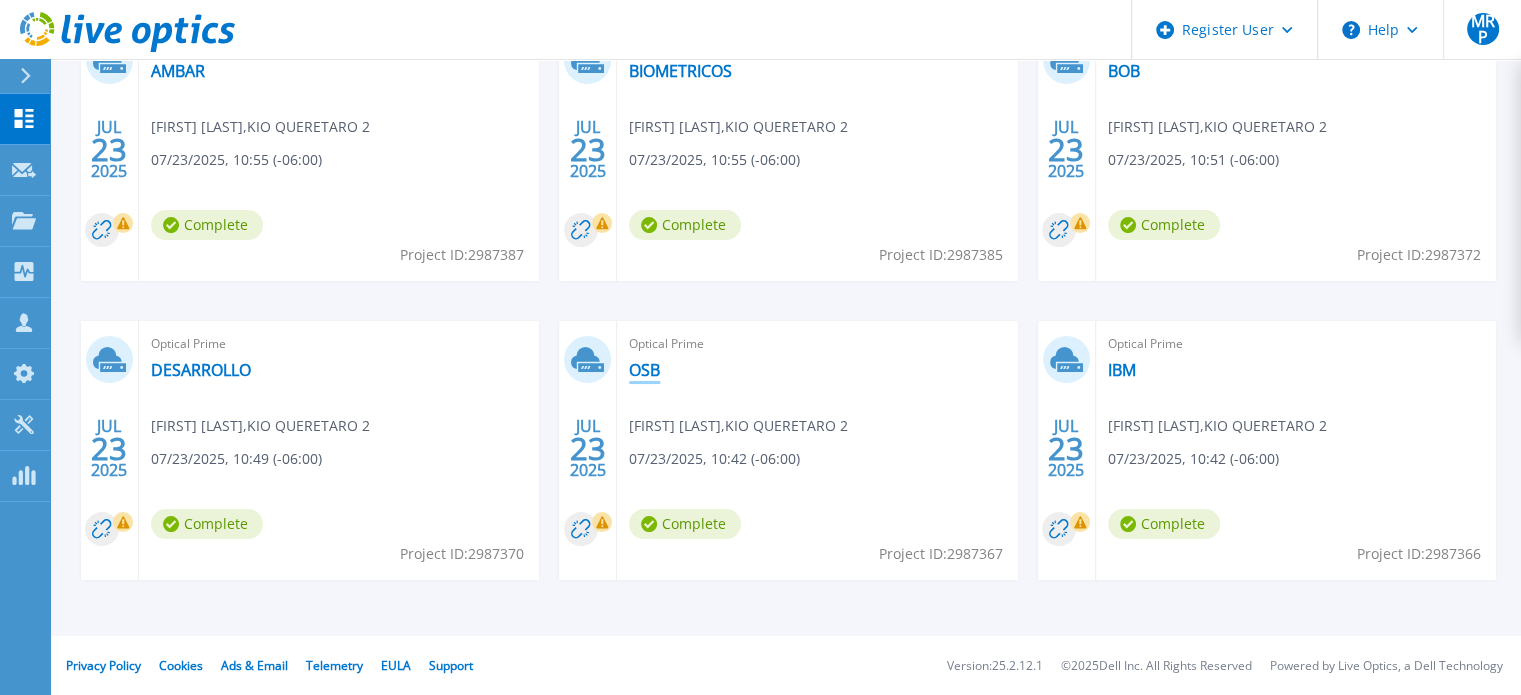 click on "OSB" at bounding box center [644, 370] 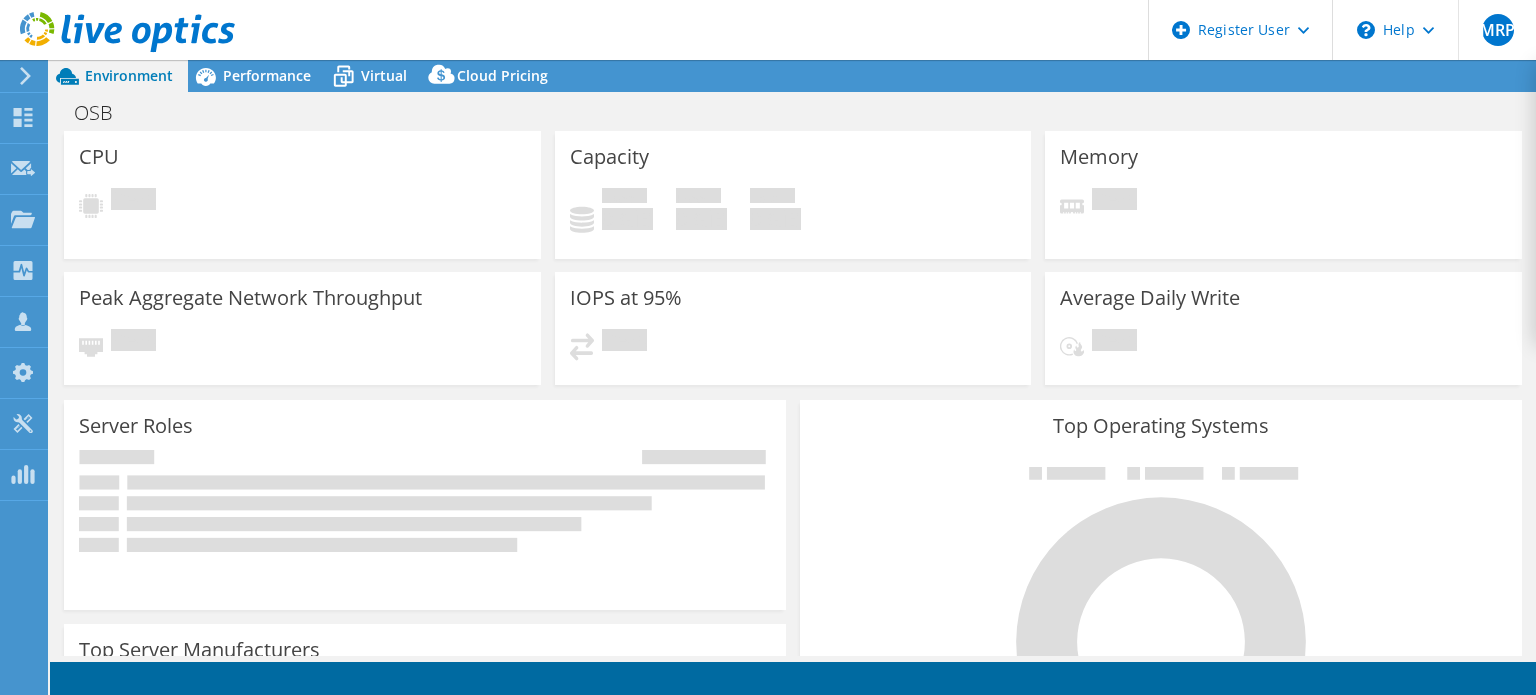 scroll, scrollTop: 0, scrollLeft: 0, axis: both 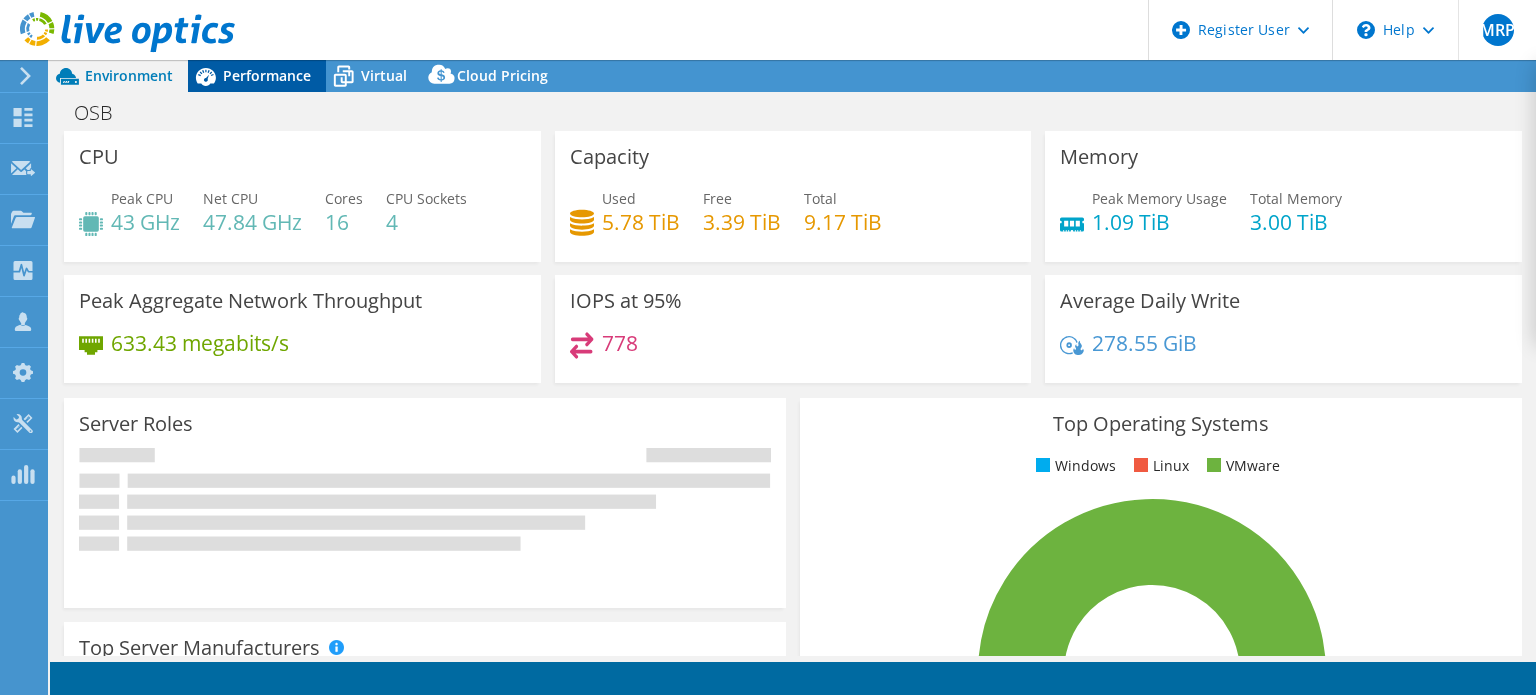 click on "Performance" at bounding box center (267, 75) 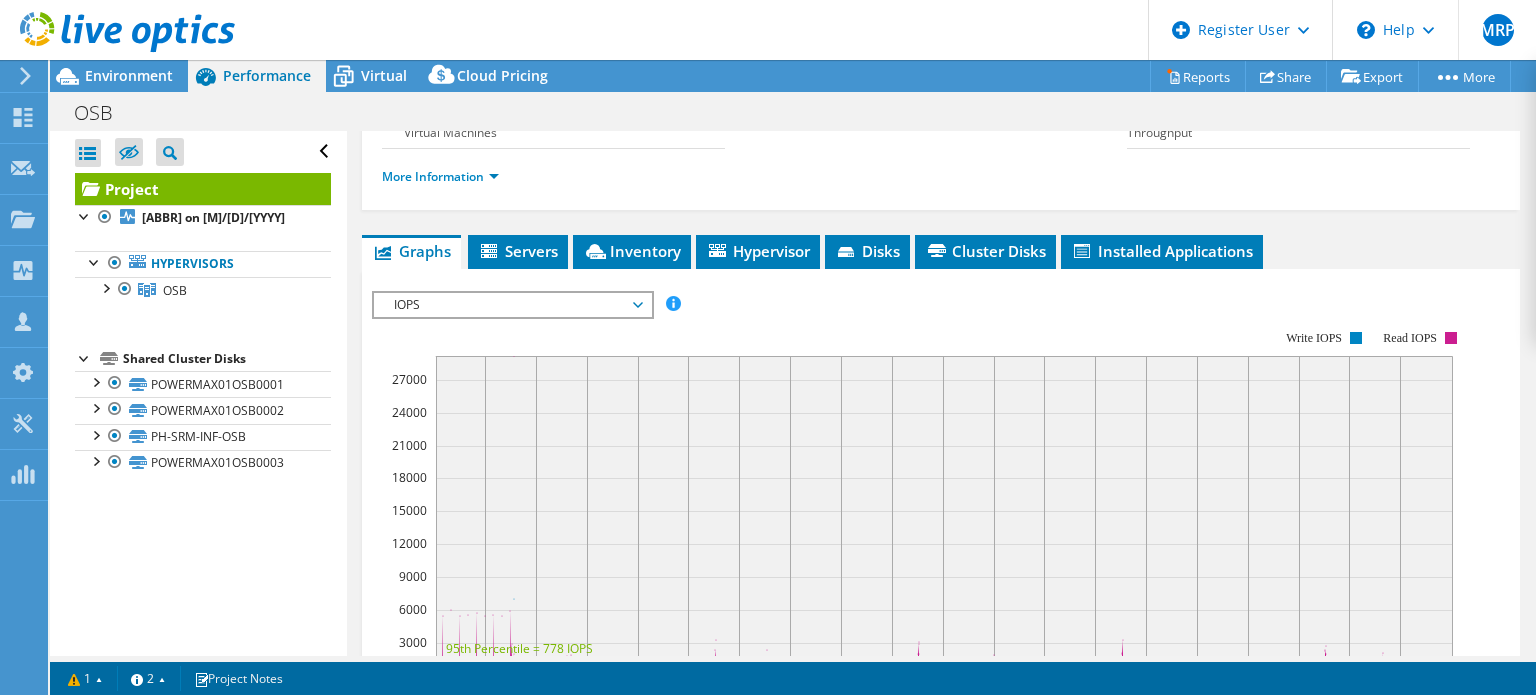 scroll, scrollTop: 280, scrollLeft: 0, axis: vertical 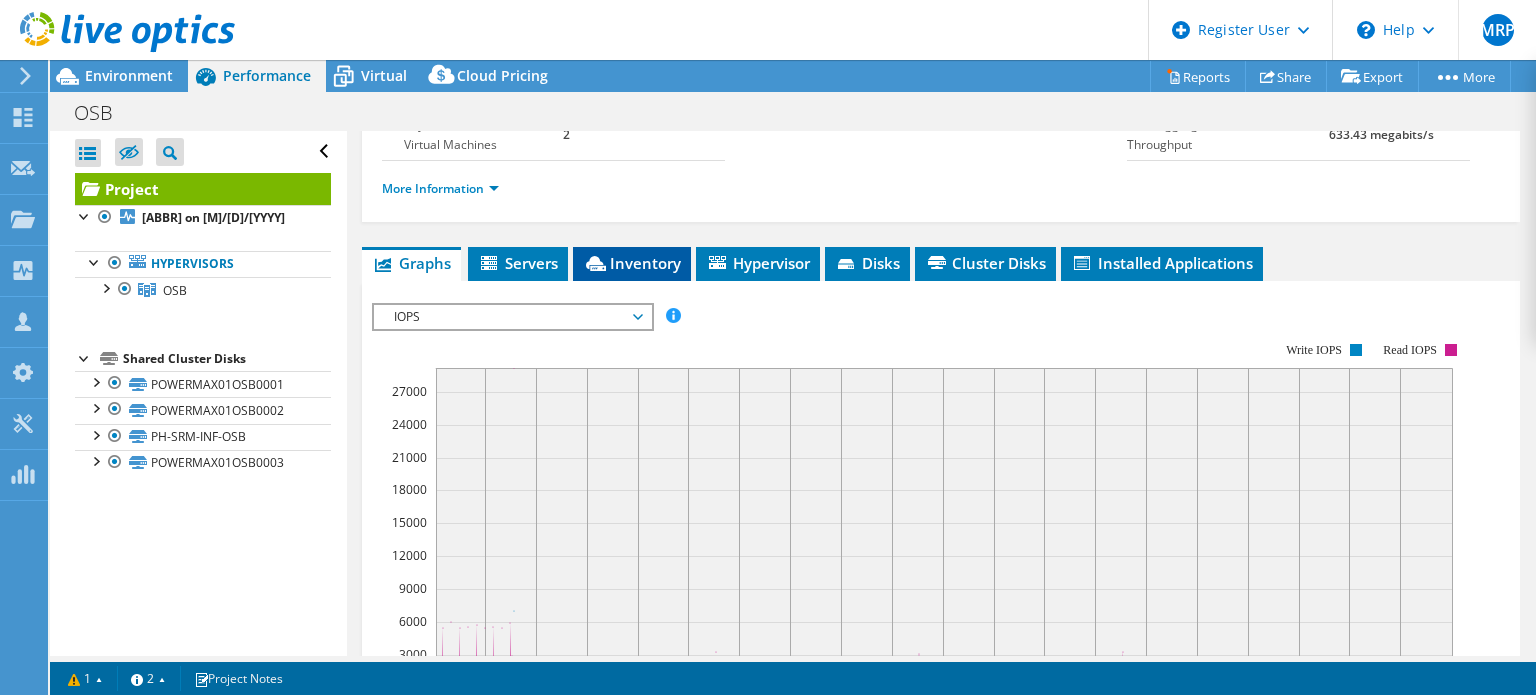 click on "Inventory" at bounding box center (632, 287) 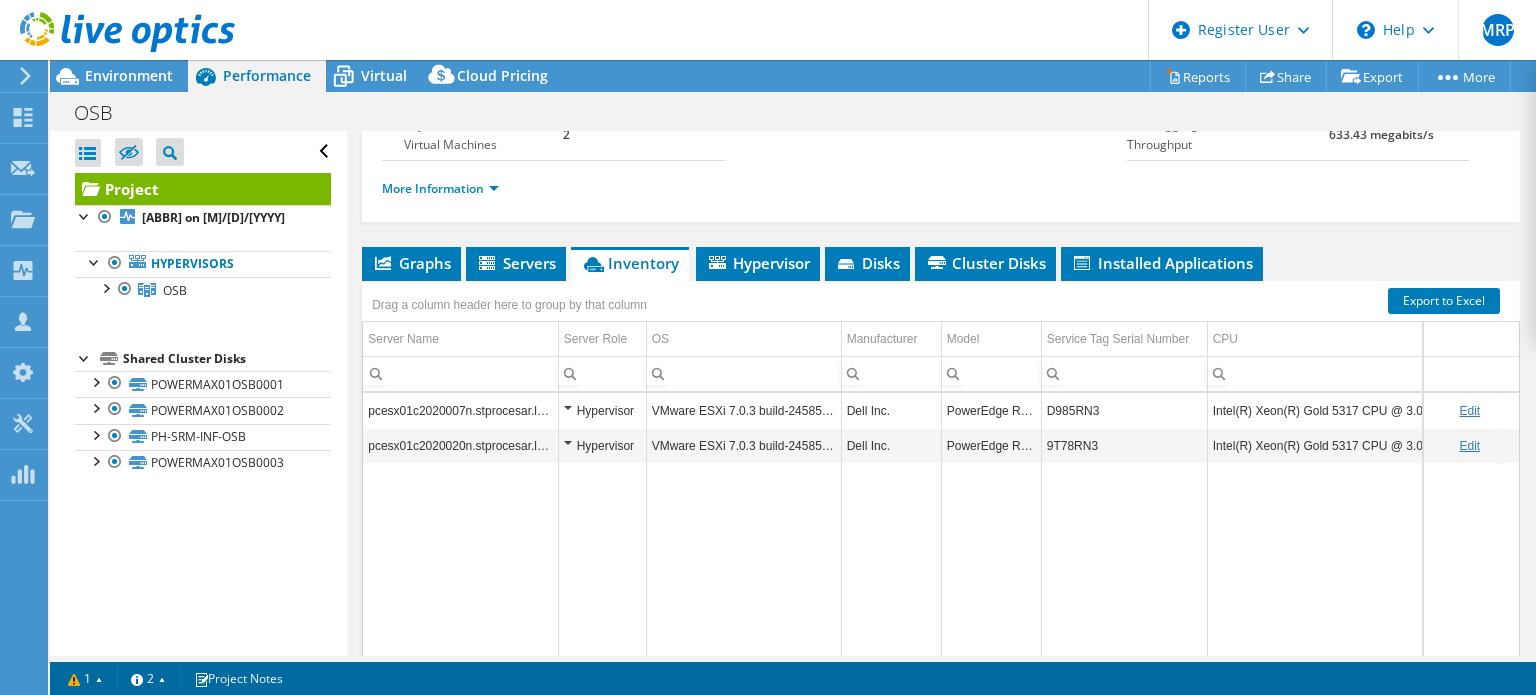 scroll, scrollTop: 7, scrollLeft: 0, axis: vertical 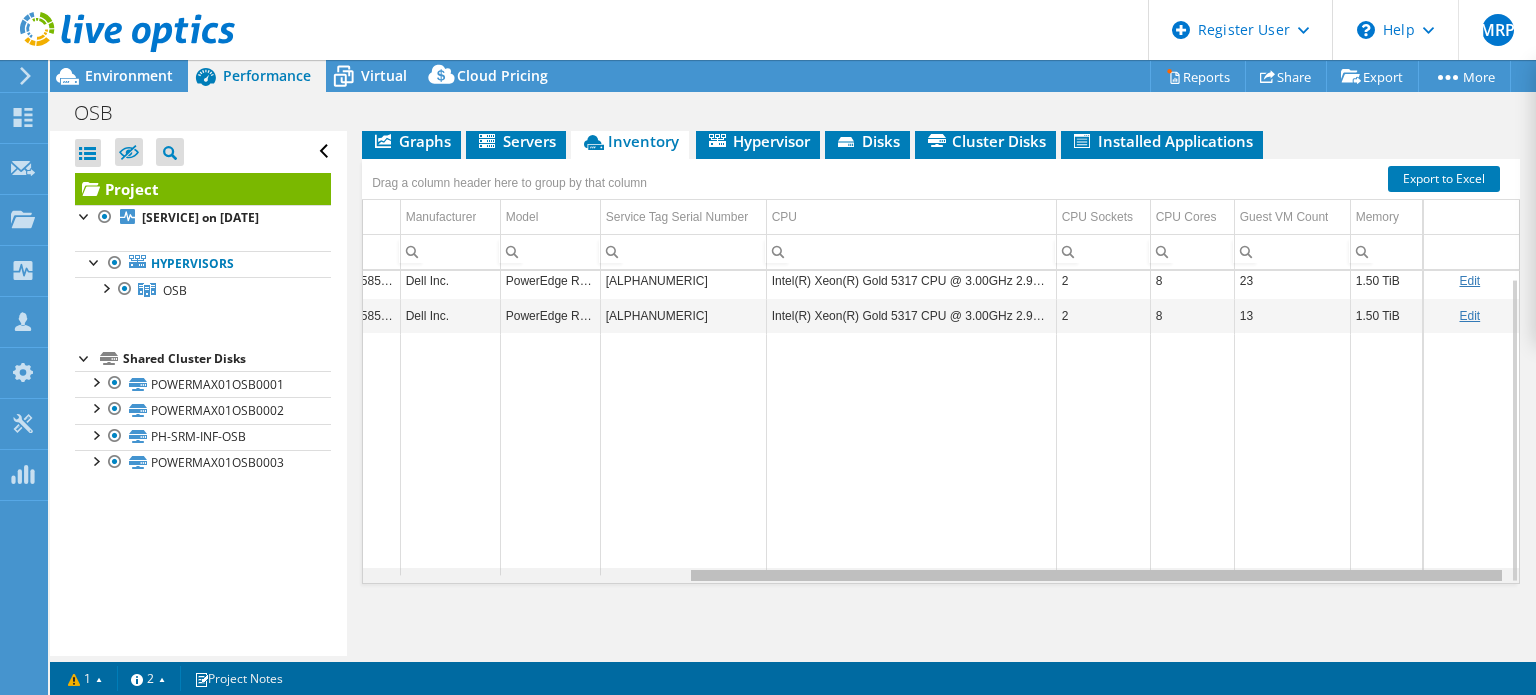 drag, startPoint x: 1148, startPoint y: 571, endPoint x: 1535, endPoint y: 551, distance: 387.51645 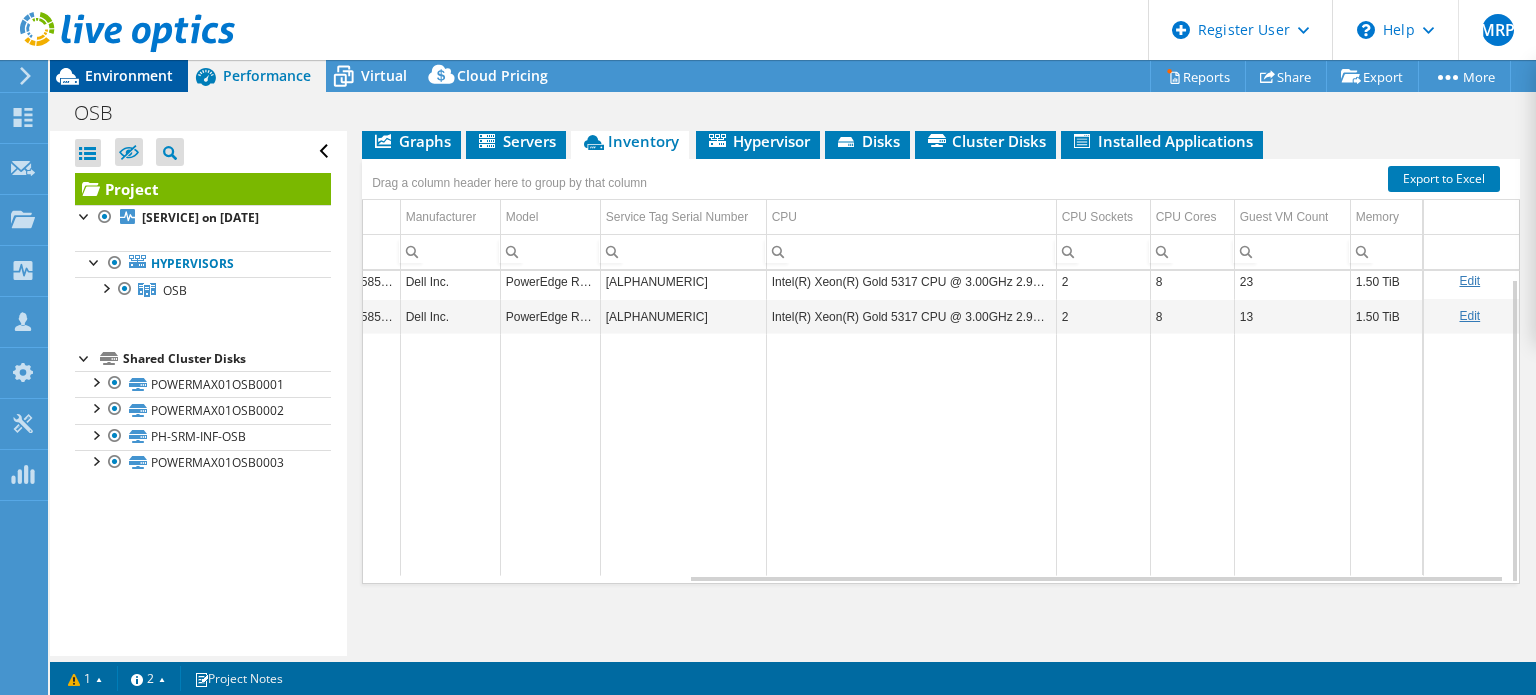 click on "Environment" at bounding box center (129, 75) 